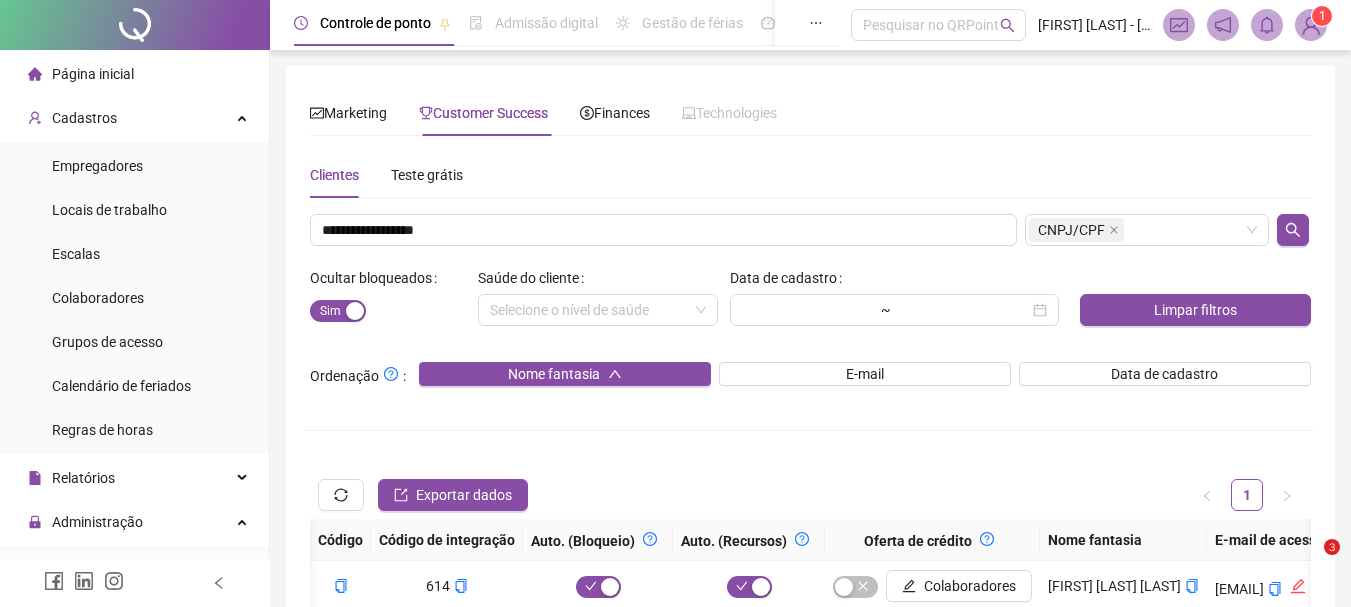scroll, scrollTop: 168, scrollLeft: 0, axis: vertical 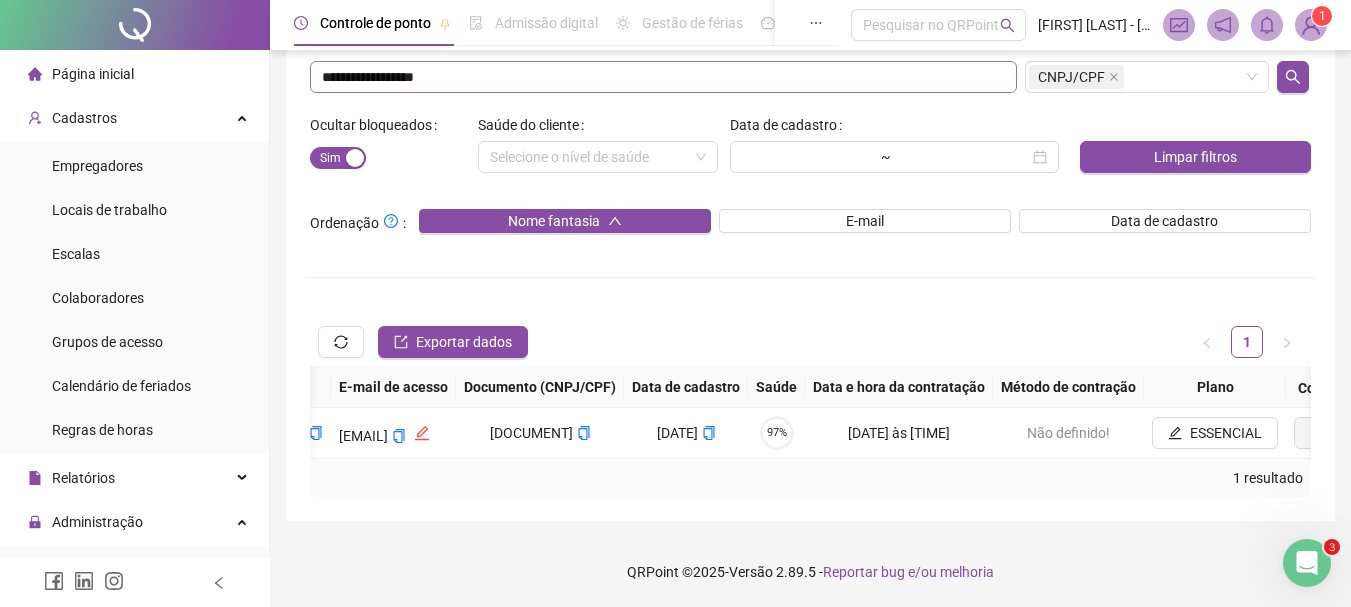 click on "**********" at bounding box center (663, 77) 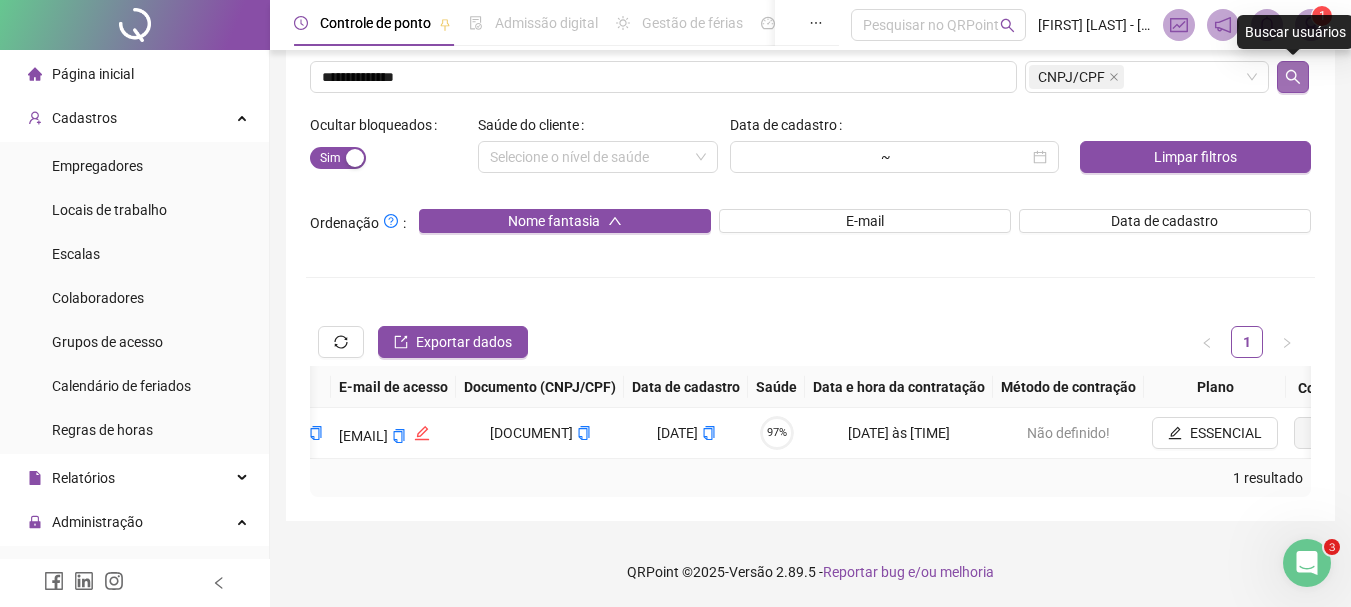 type on "**********" 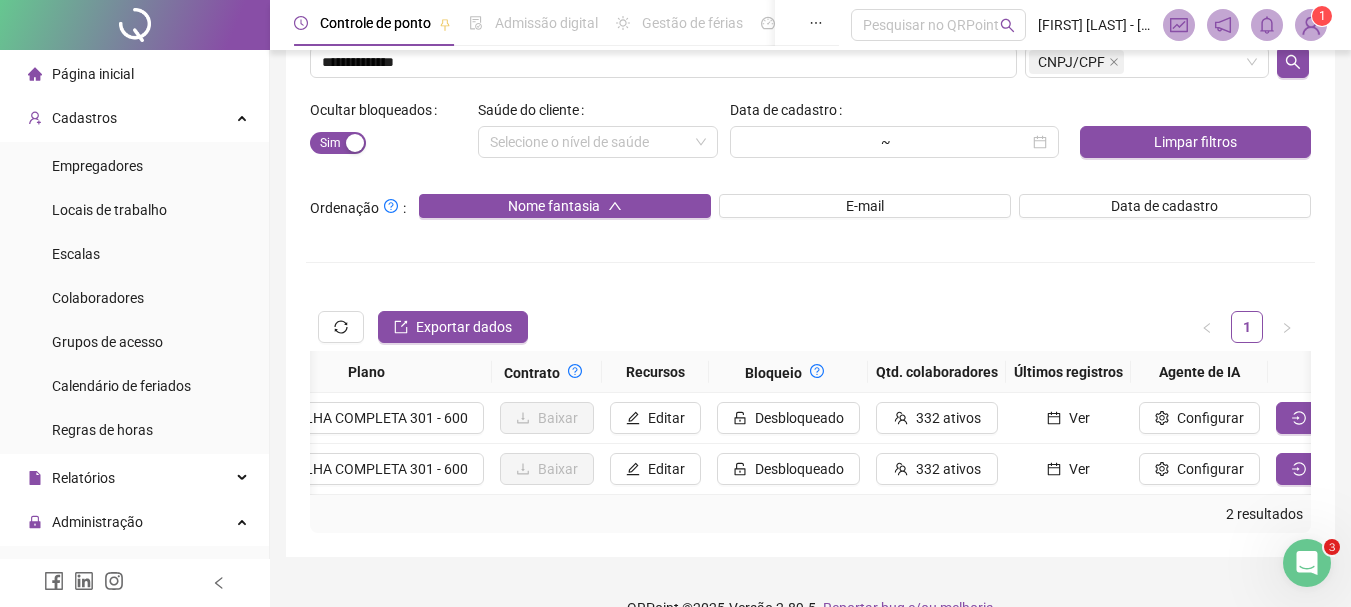 scroll, scrollTop: 0, scrollLeft: 2184, axis: horizontal 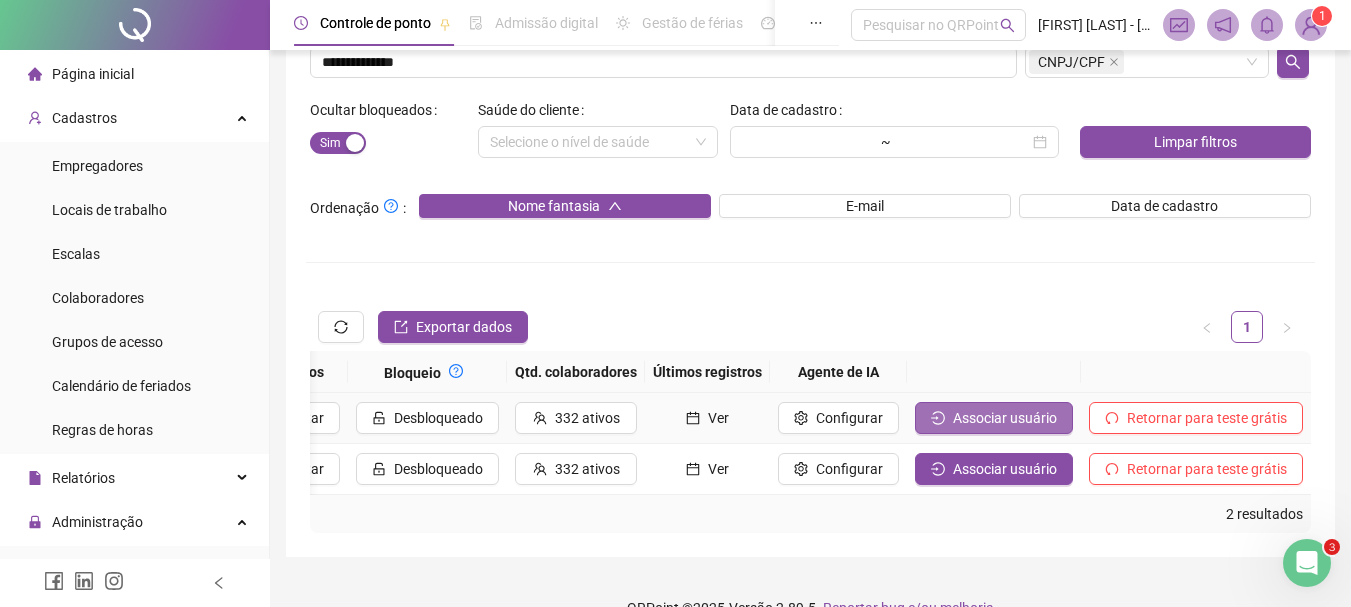 click on "Associar usuário" at bounding box center (1005, 418) 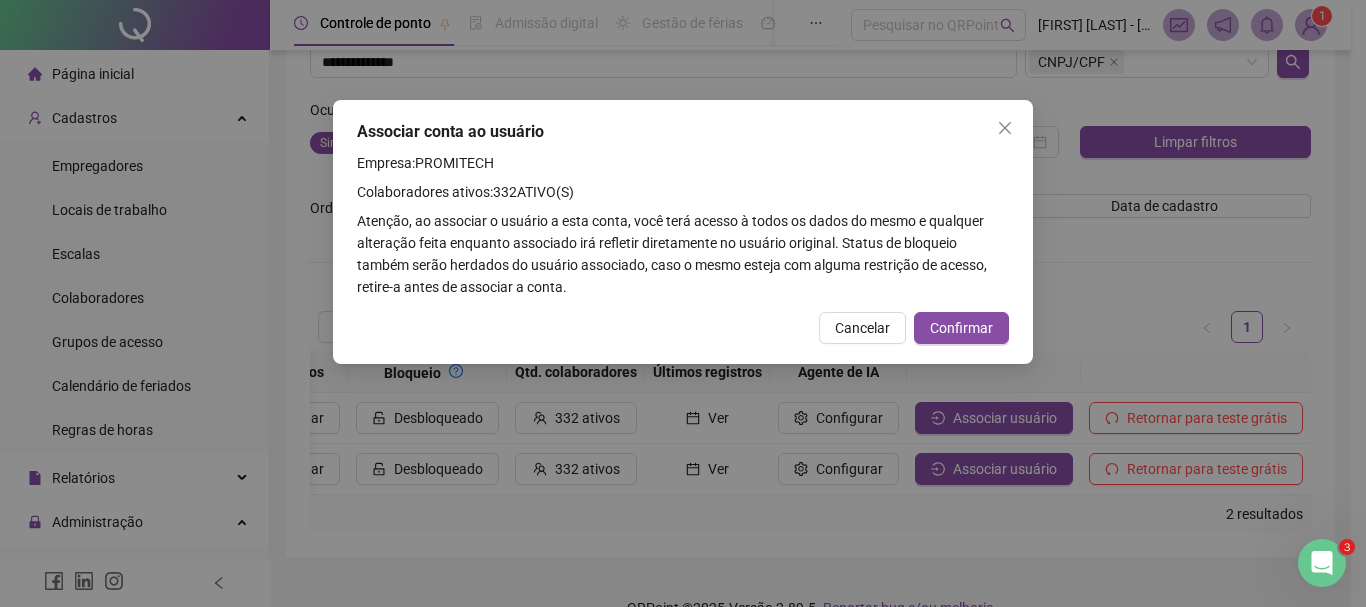 click on "Associar conta ao usuário Empresa:  PROMITECH Colaboradores ativos:  332  ATIVO(S) Atenção, ao associar o usuário a esta conta, você terá acesso à todos os dados do mesmo e qualquer alteração feita enquanto associado irá refletir diretamente no usuário original. Status de bloqueio também serão herdados do usuário associado, caso o mesmo esteja com alguma restrição de acesso, retire-a antes de associar a conta. Cancelar Confirmar" at bounding box center [683, 232] 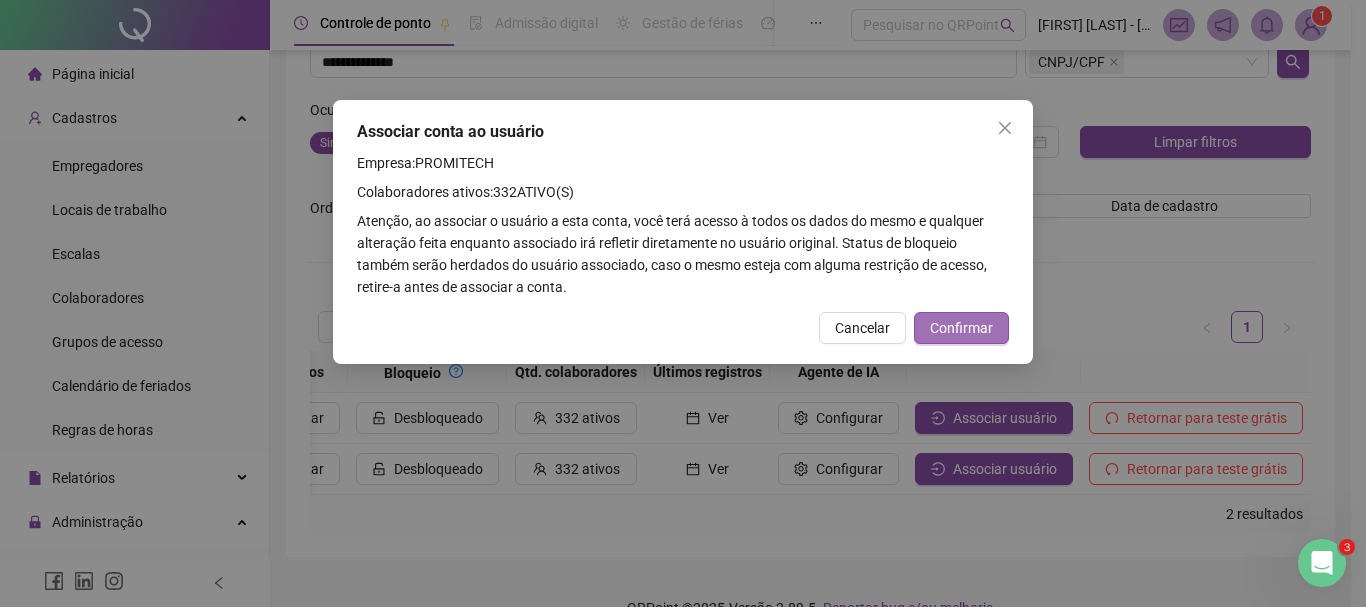click on "Confirmar" at bounding box center (961, 328) 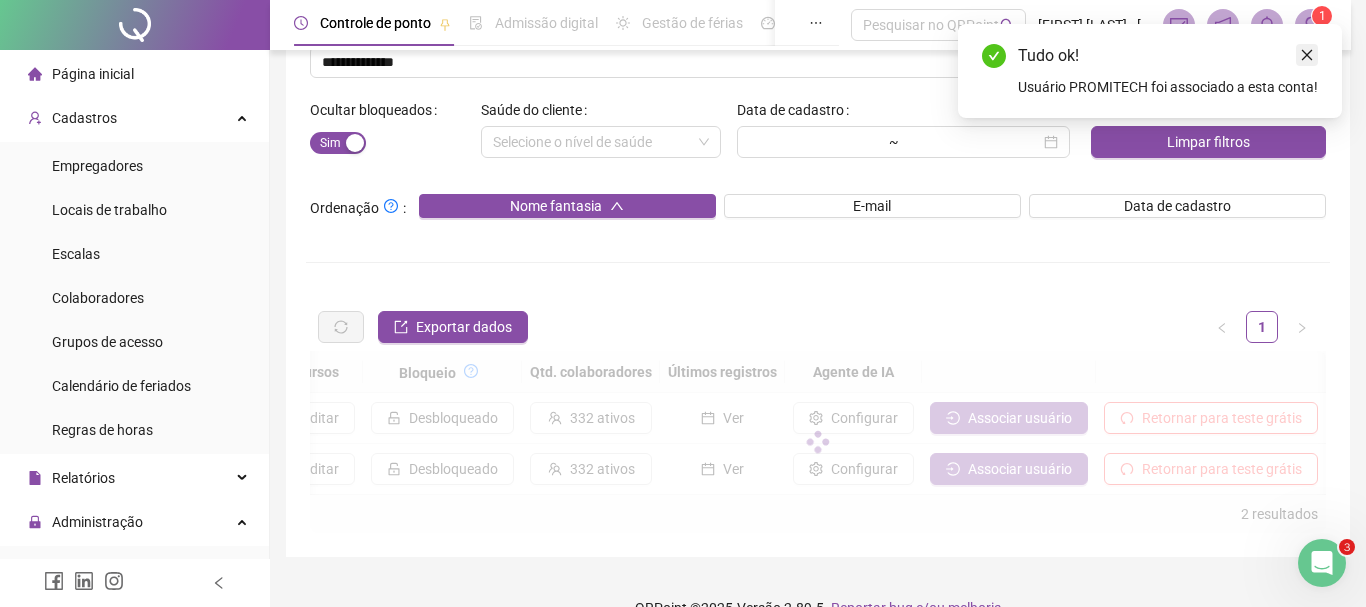 scroll, scrollTop: 0, scrollLeft: 2169, axis: horizontal 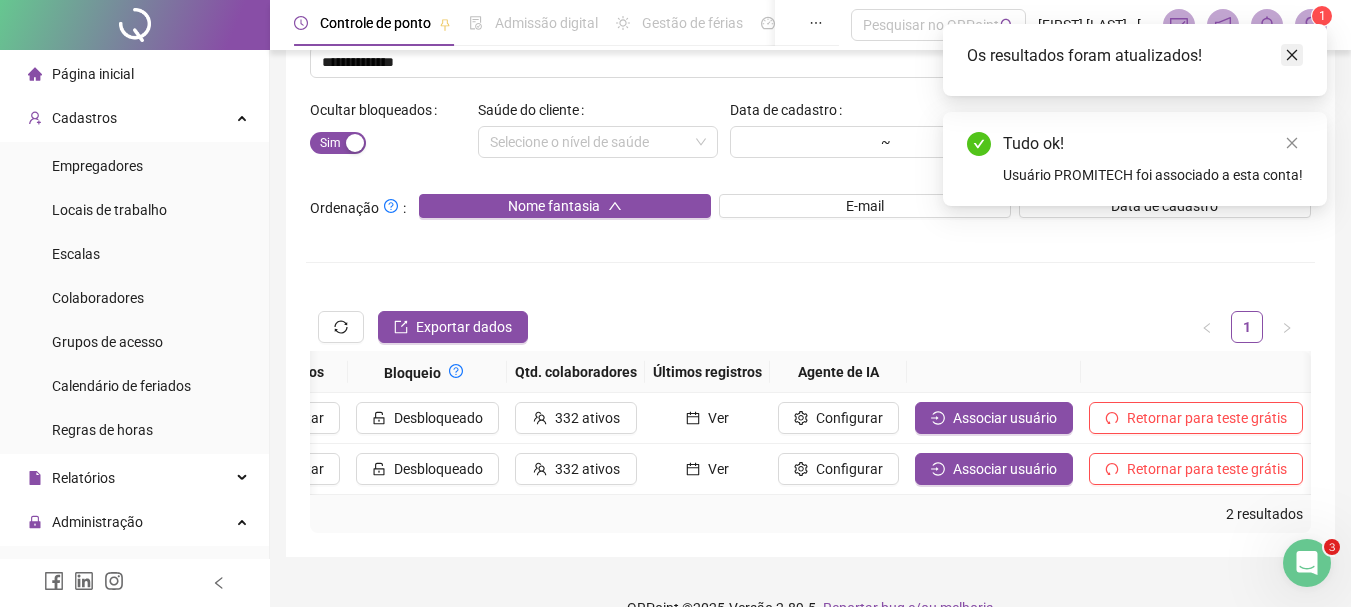 click 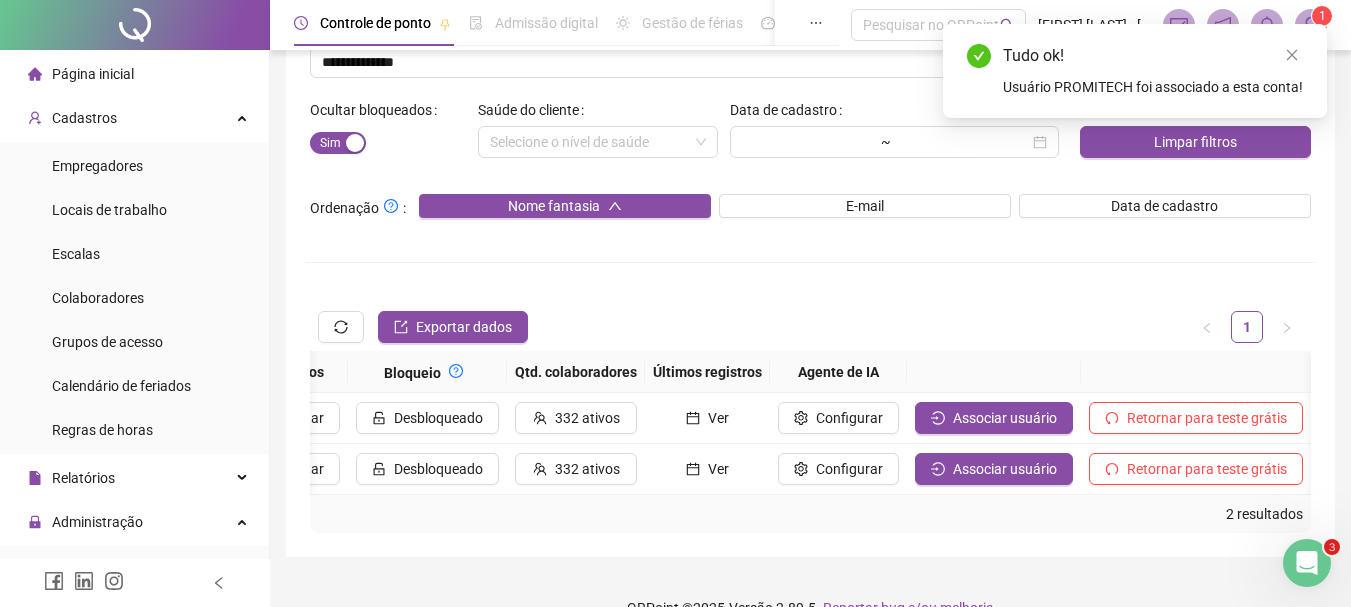 click 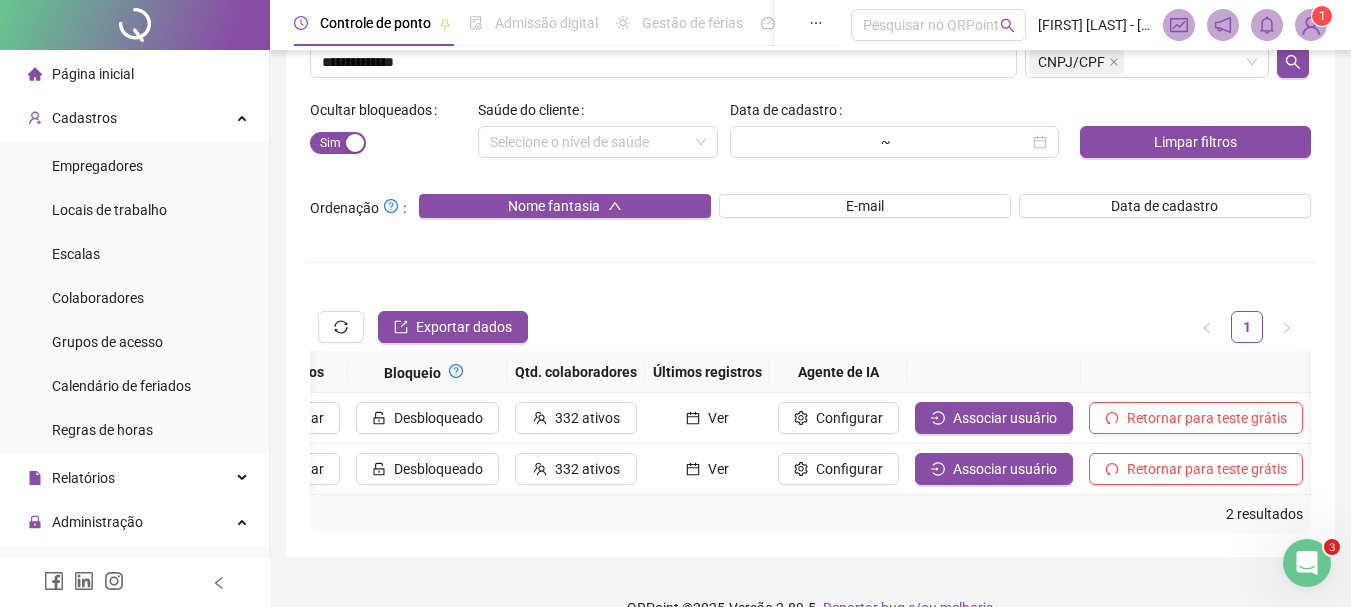 click at bounding box center [1311, 25] 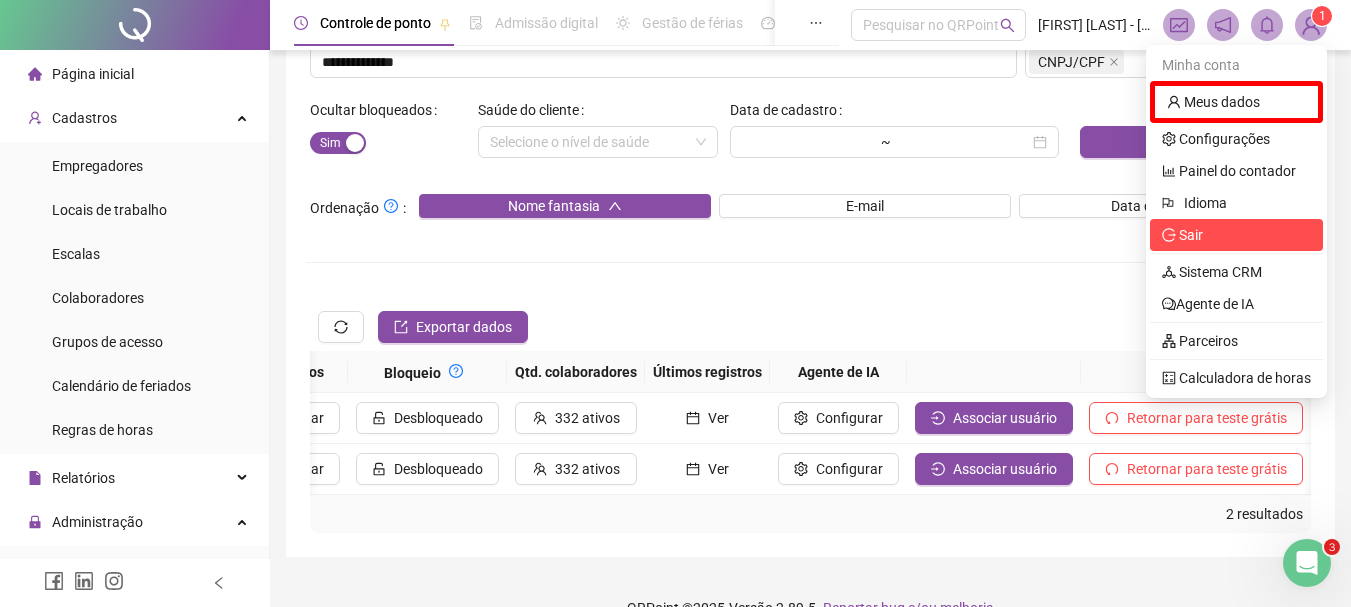 click on "Sair" at bounding box center [1236, 235] 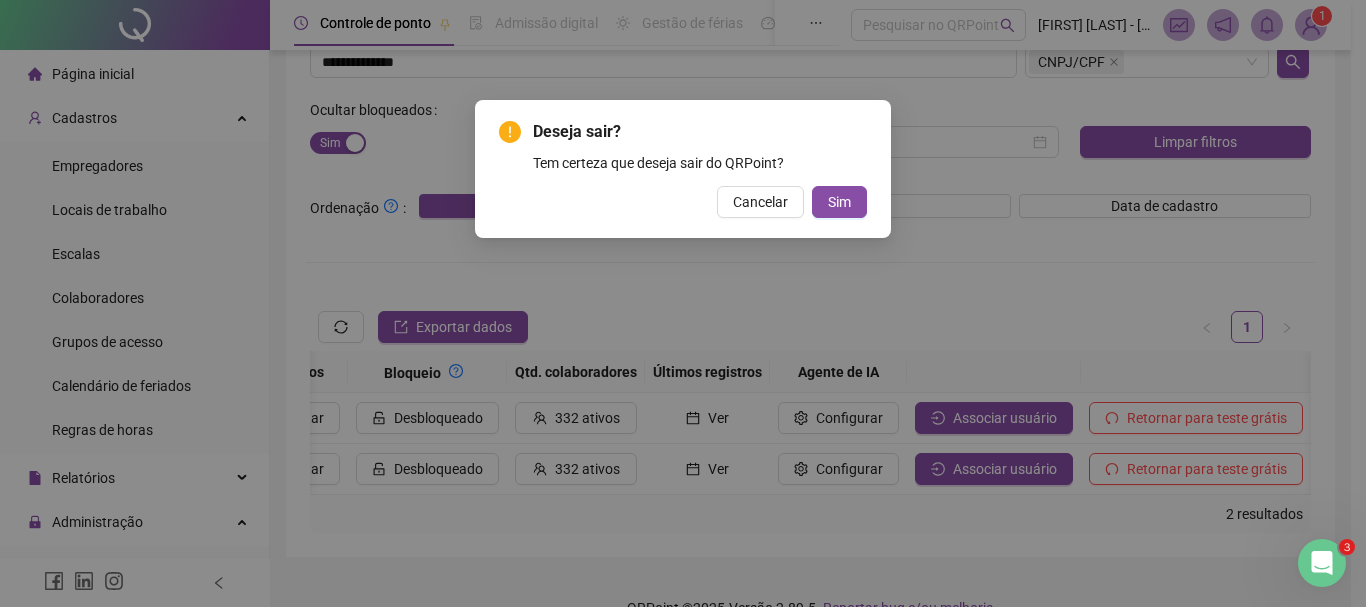 type 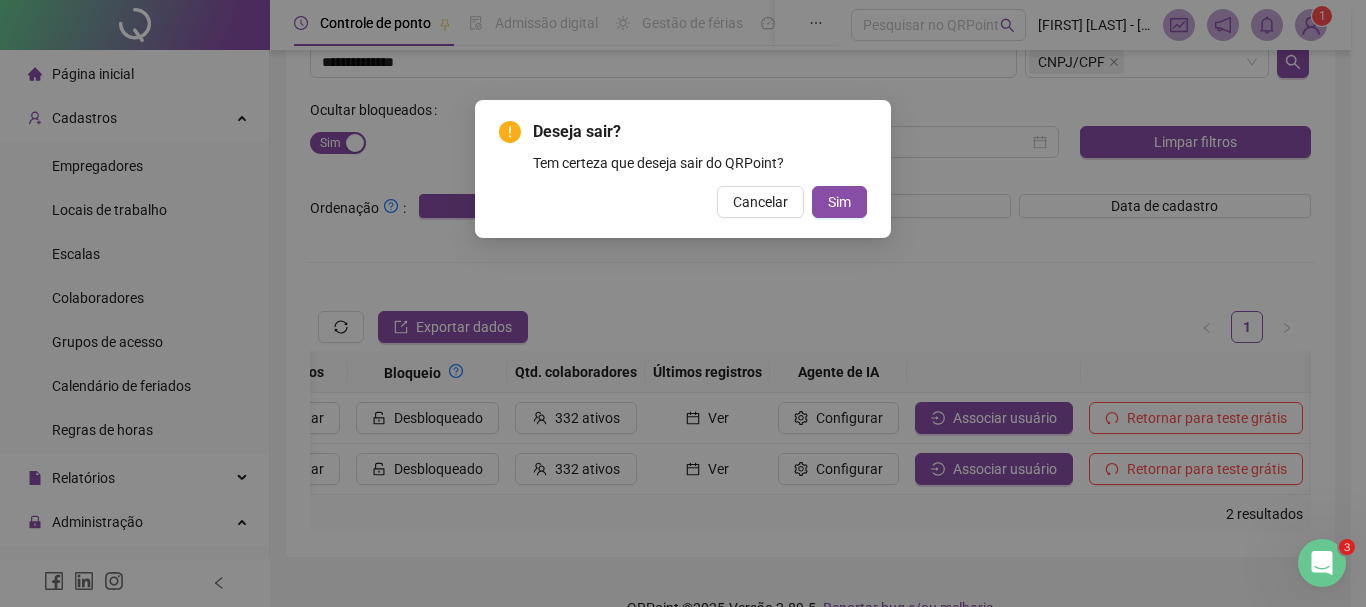 click on "Sim" at bounding box center [839, 202] 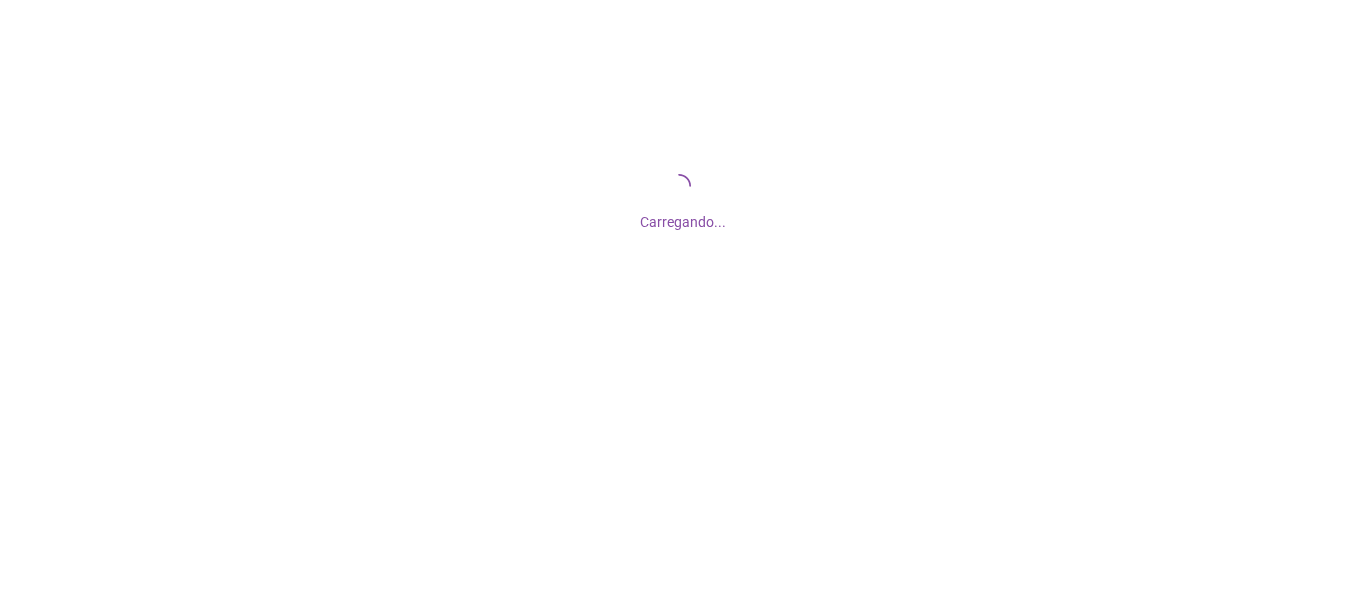 scroll, scrollTop: 0, scrollLeft: 0, axis: both 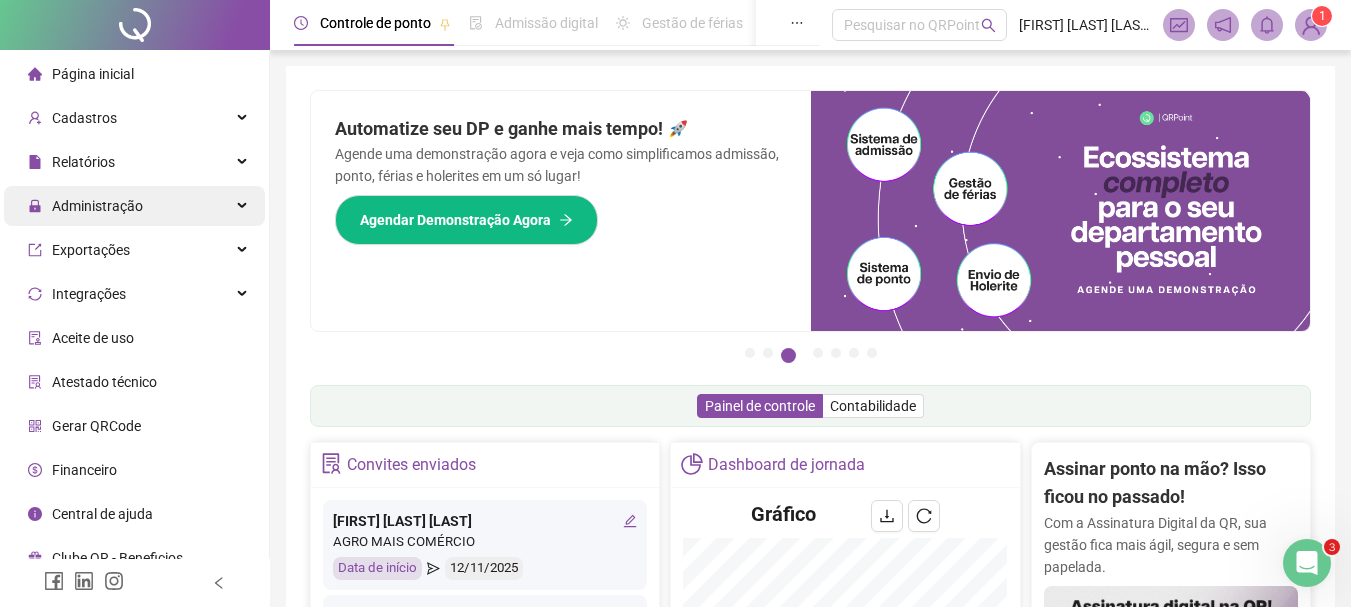 click on "Administração" at bounding box center (85, 206) 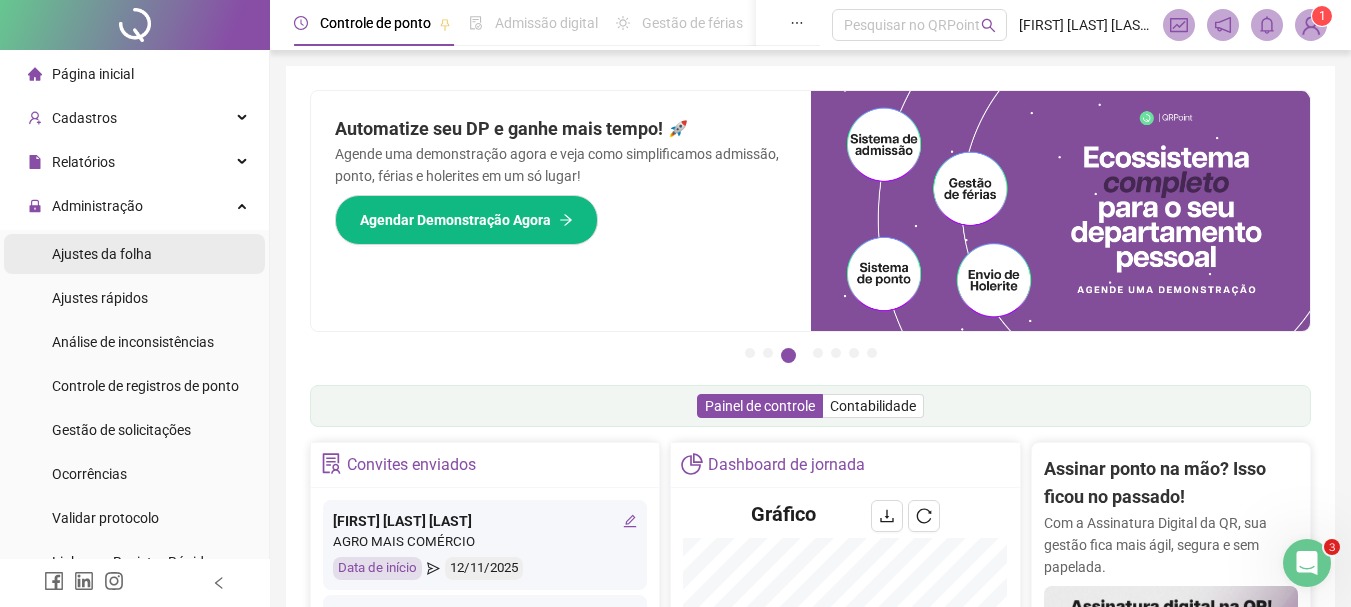 click on "Ajustes da folha" at bounding box center (134, 254) 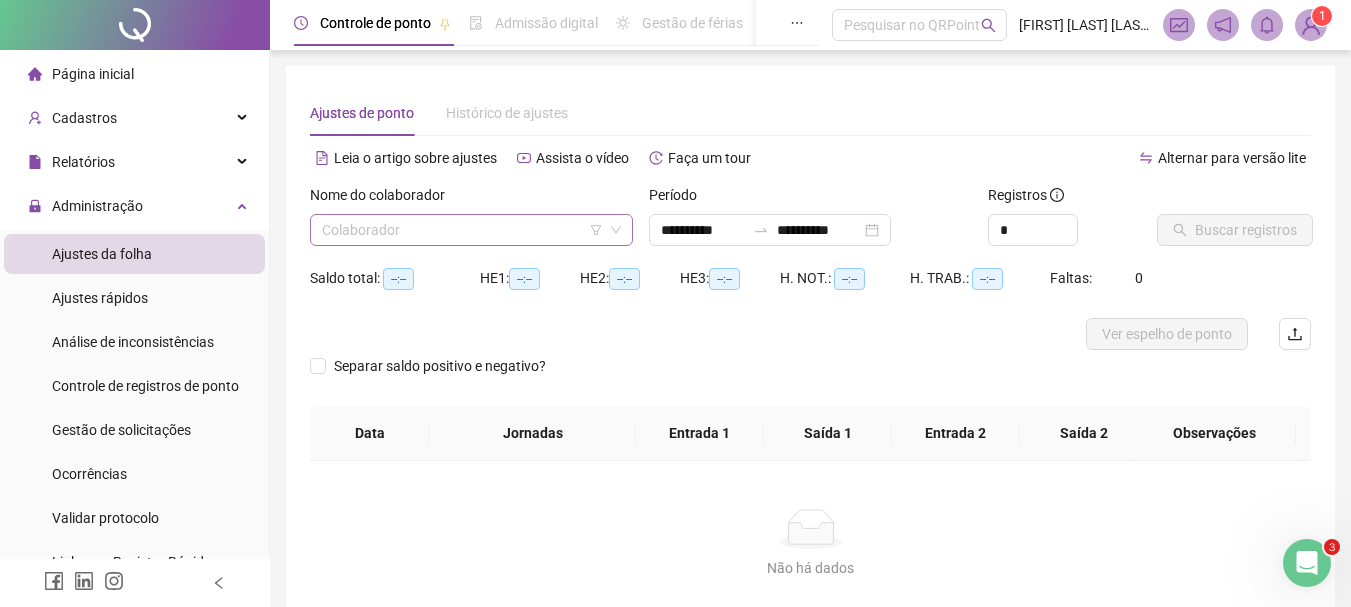 type on "**********" 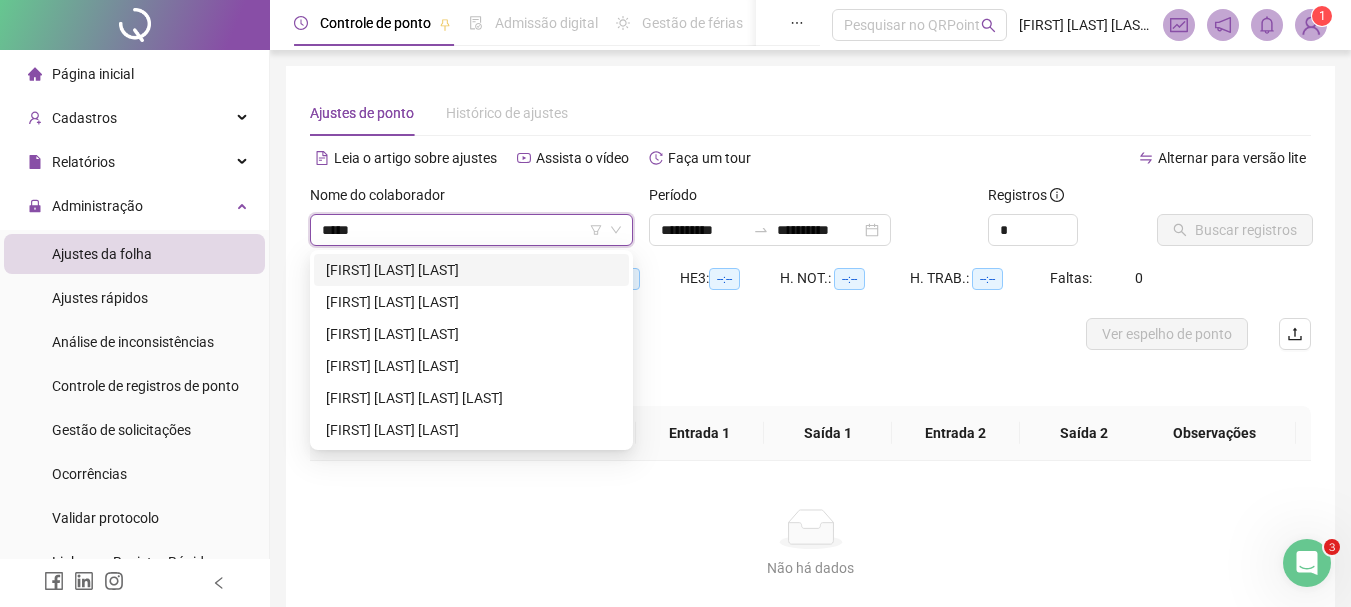 type on "*****" 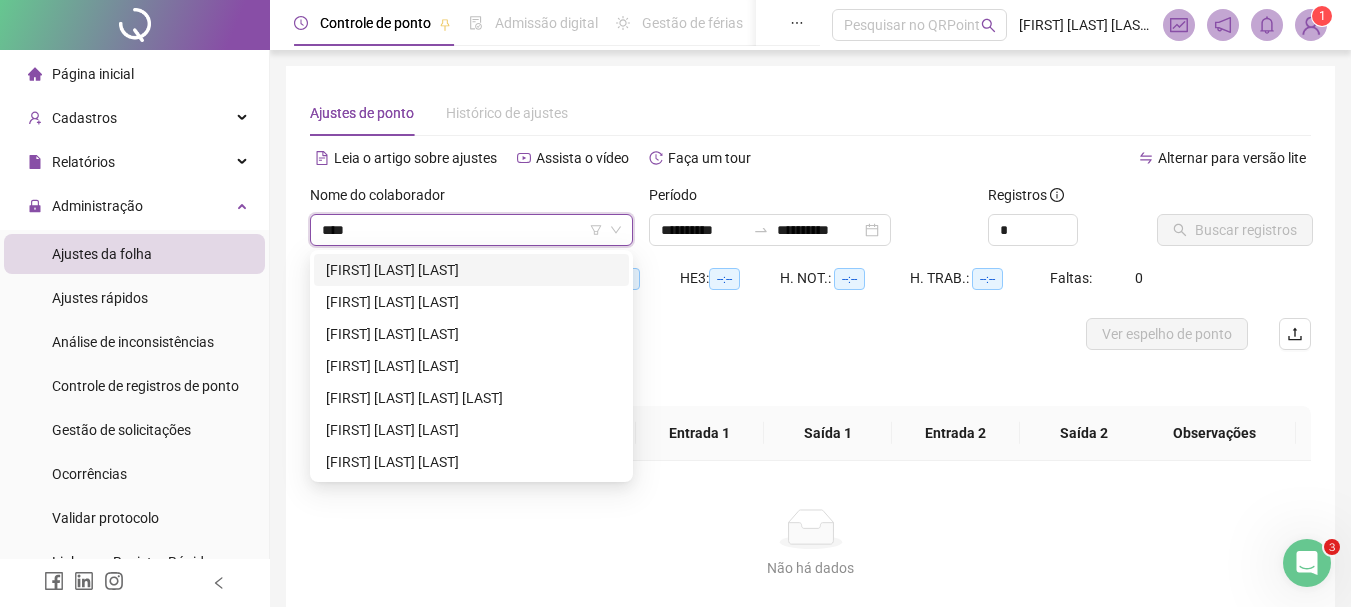 type on "*****" 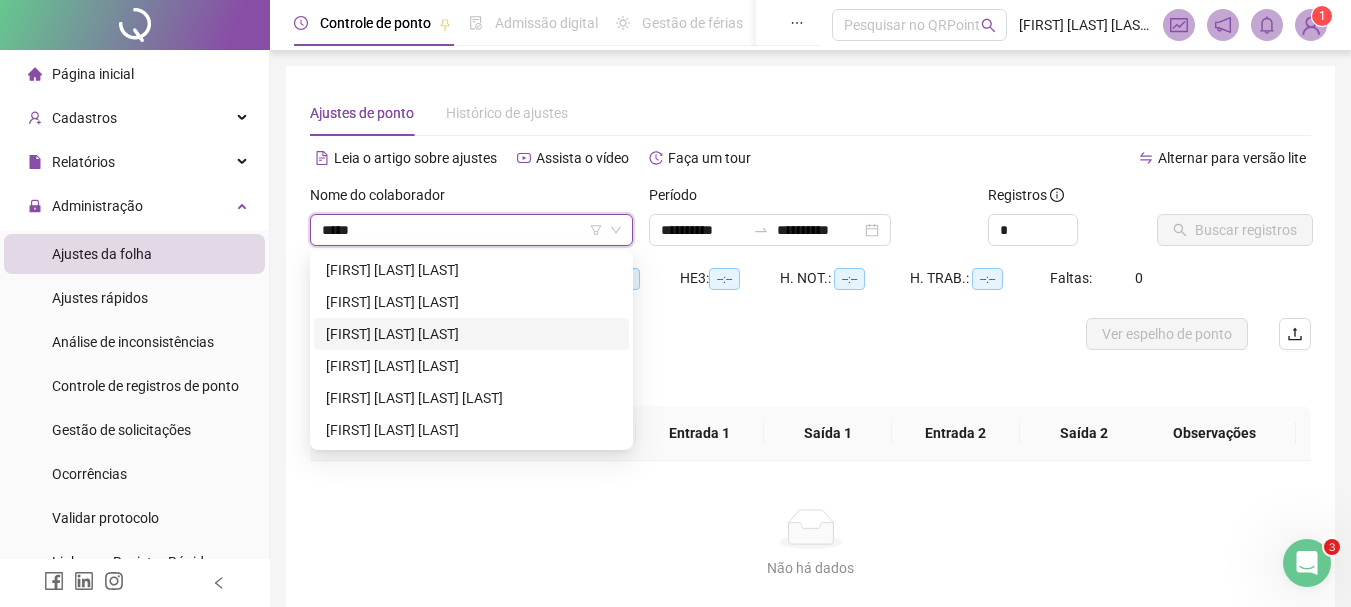 click on "[FIRST] [LAST] [LAST]" at bounding box center (471, 334) 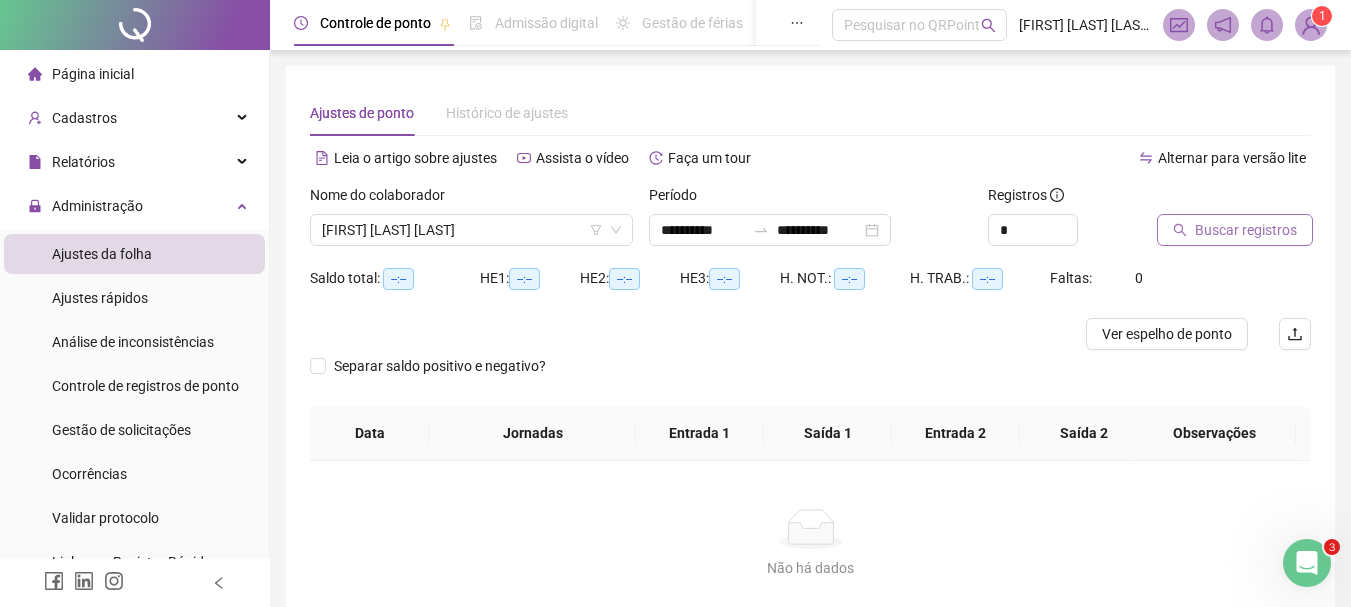 click on "Buscar registros" at bounding box center (1246, 230) 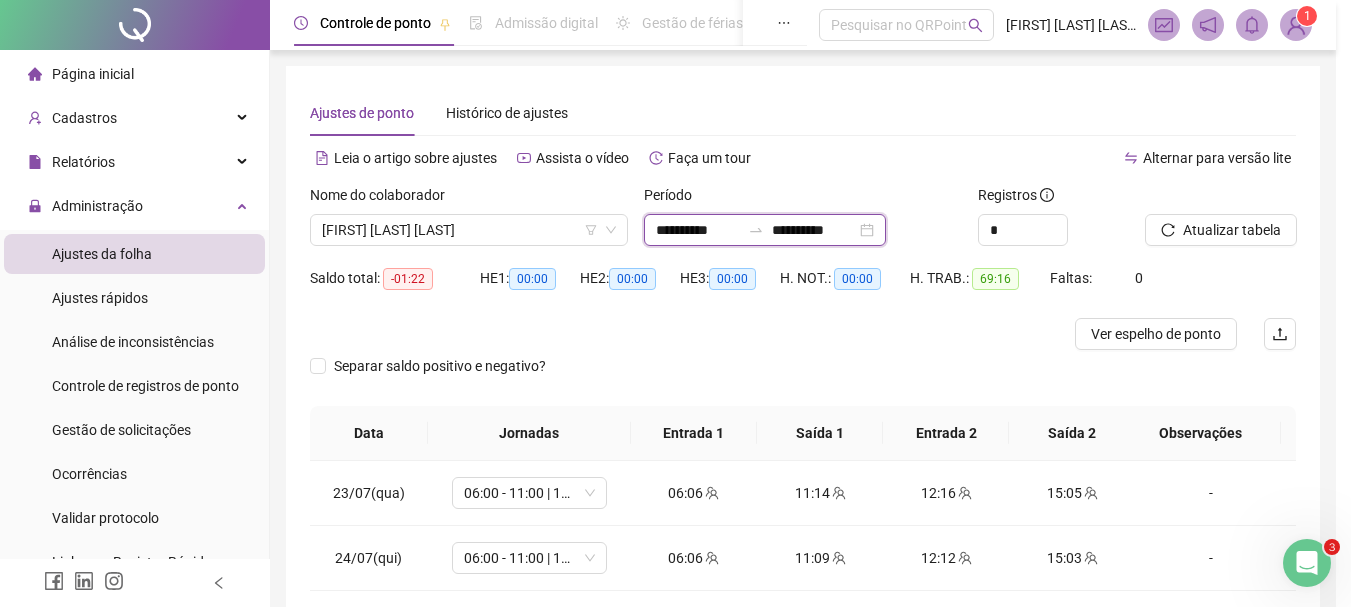 click on "**********" at bounding box center (698, 230) 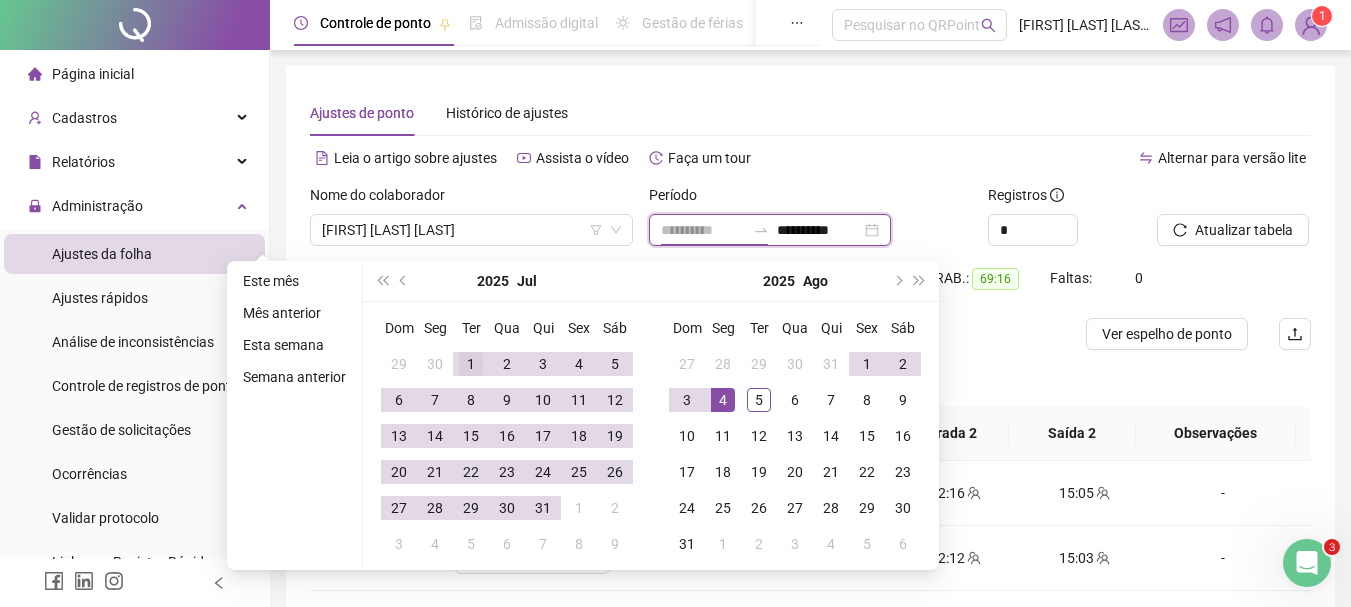 type on "**********" 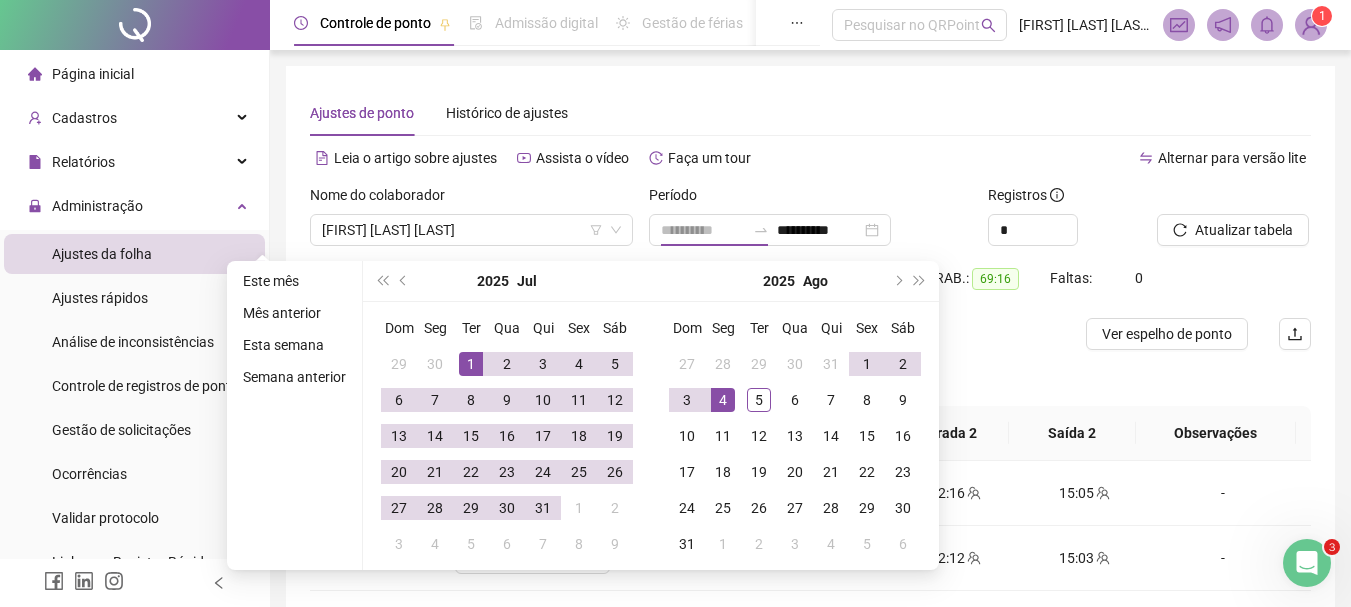 click on "1" at bounding box center (471, 364) 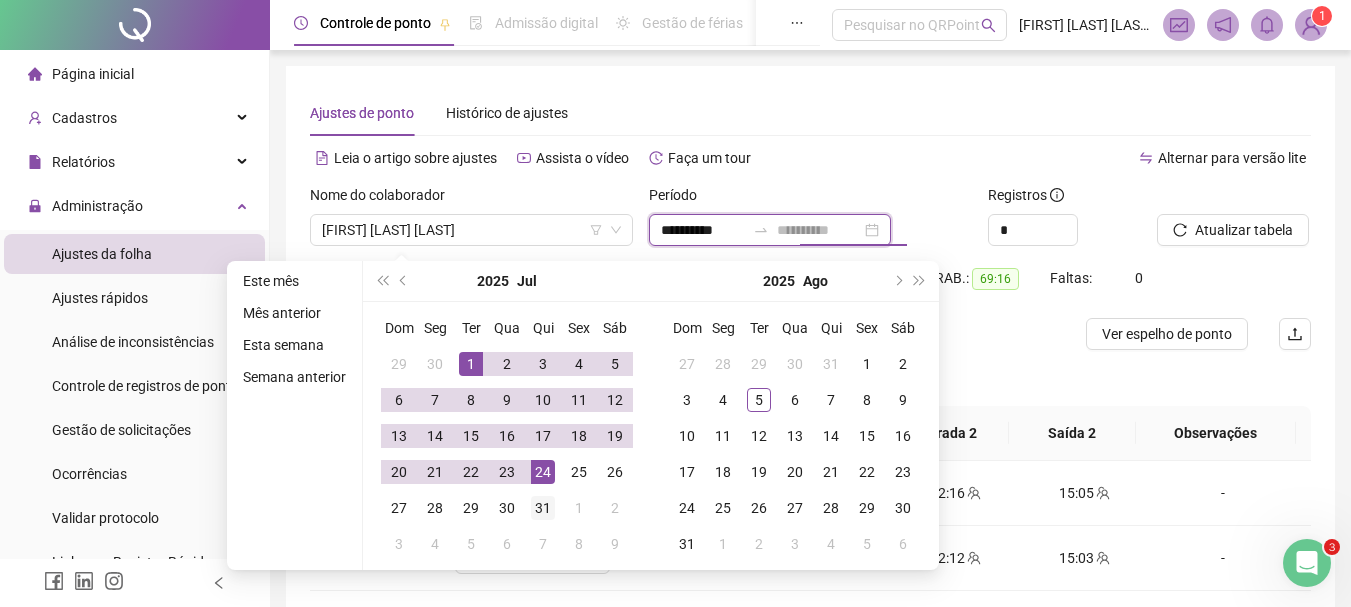 type on "**********" 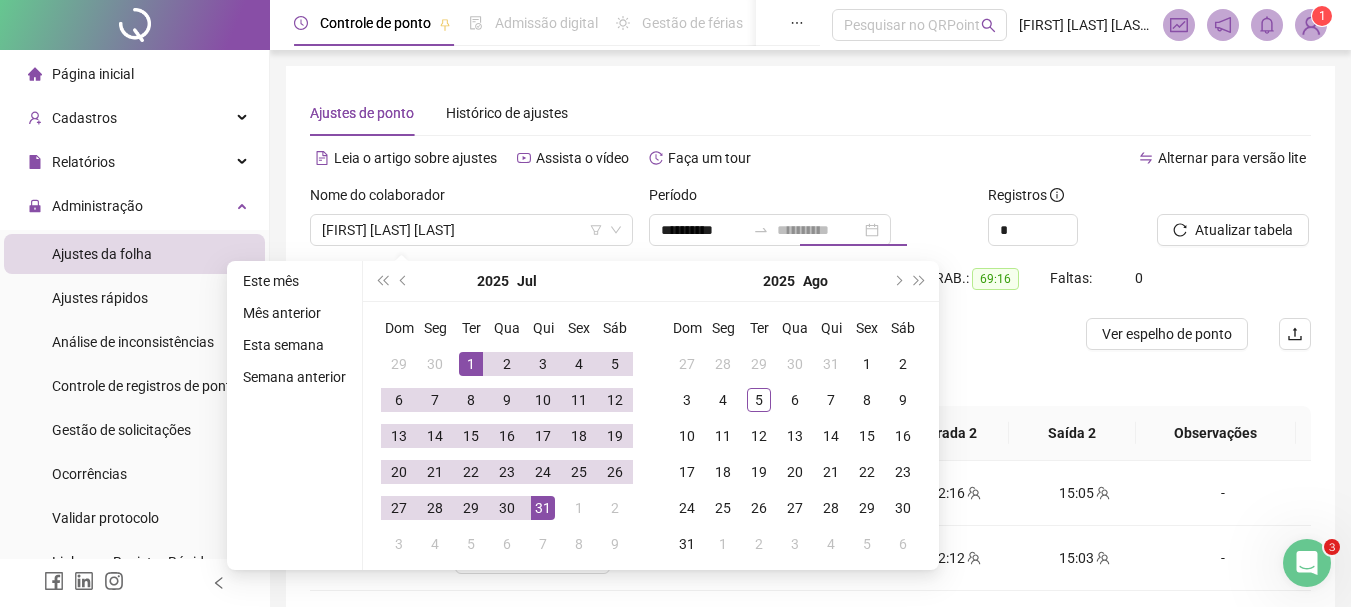 click on "31" at bounding box center (543, 508) 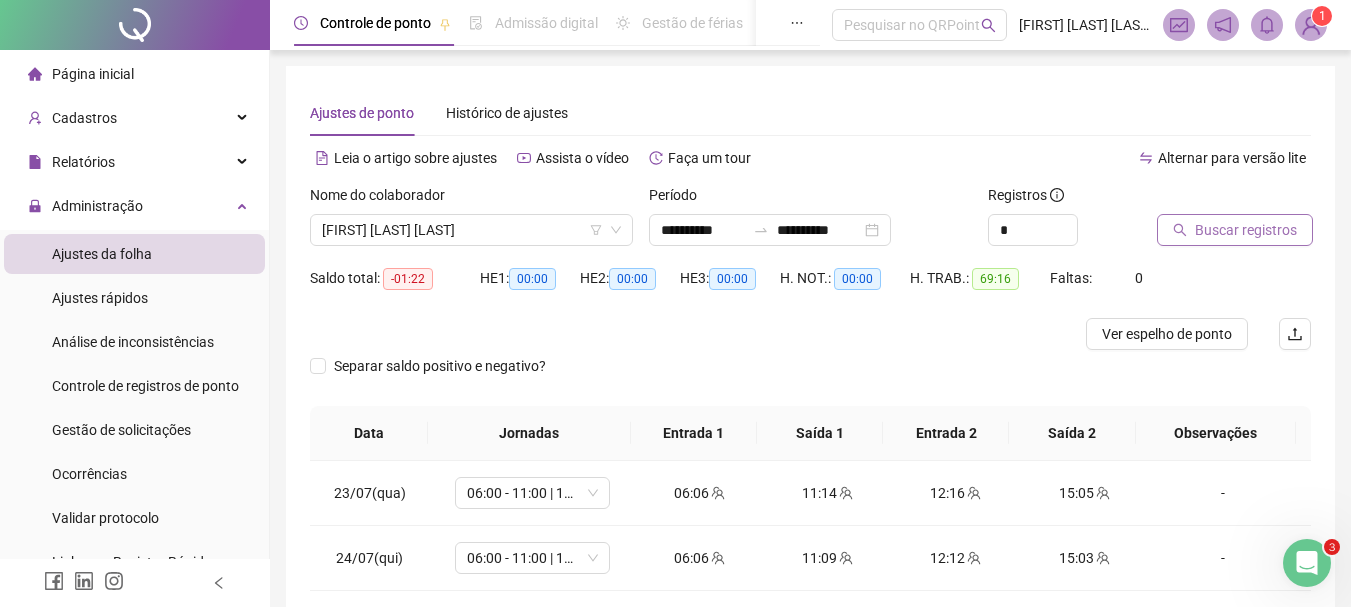 click on "Buscar registros" at bounding box center [1246, 230] 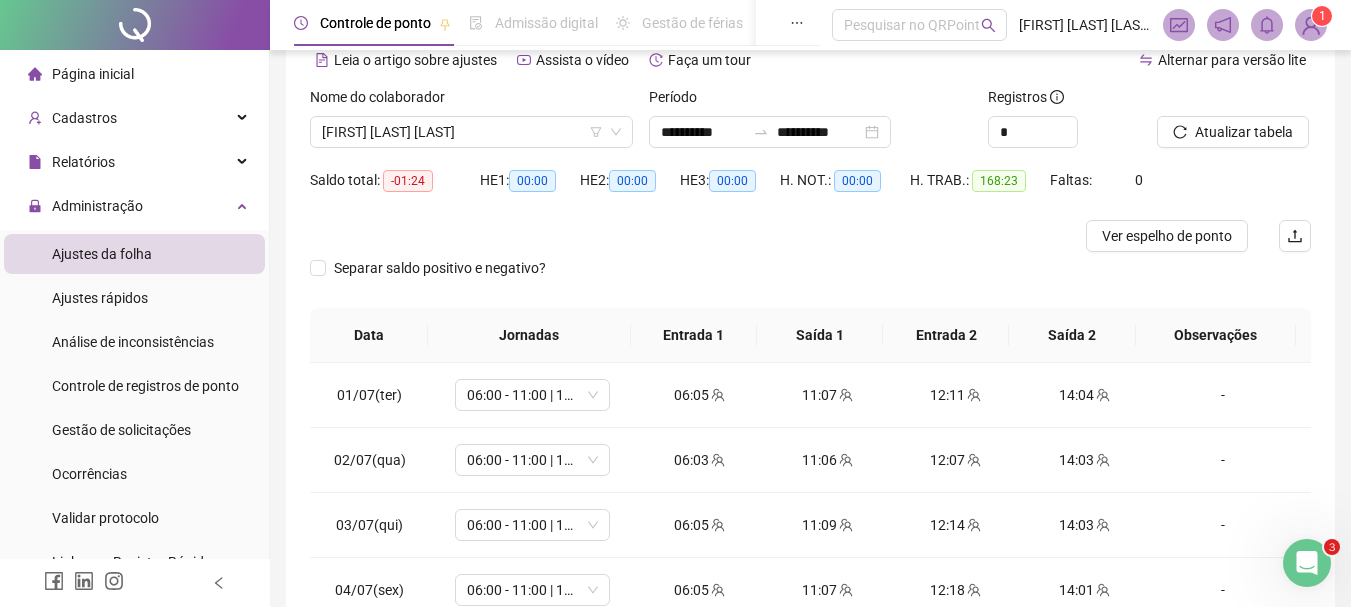 scroll, scrollTop: 16, scrollLeft: 0, axis: vertical 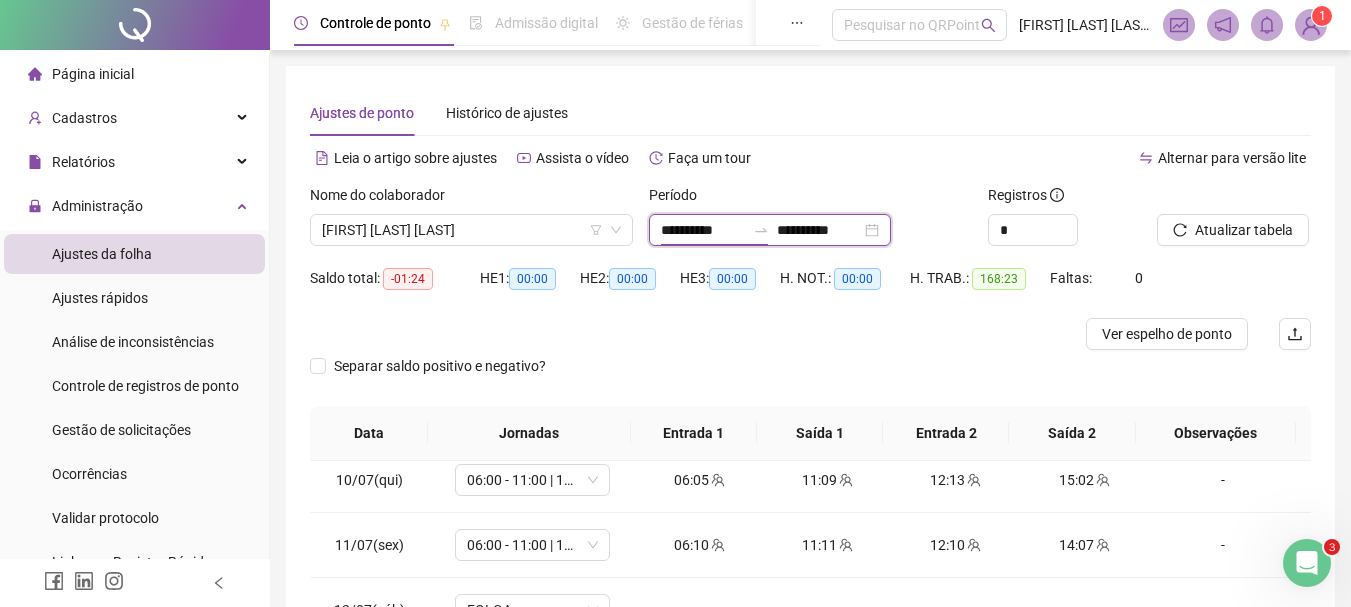 click on "**********" at bounding box center [703, 230] 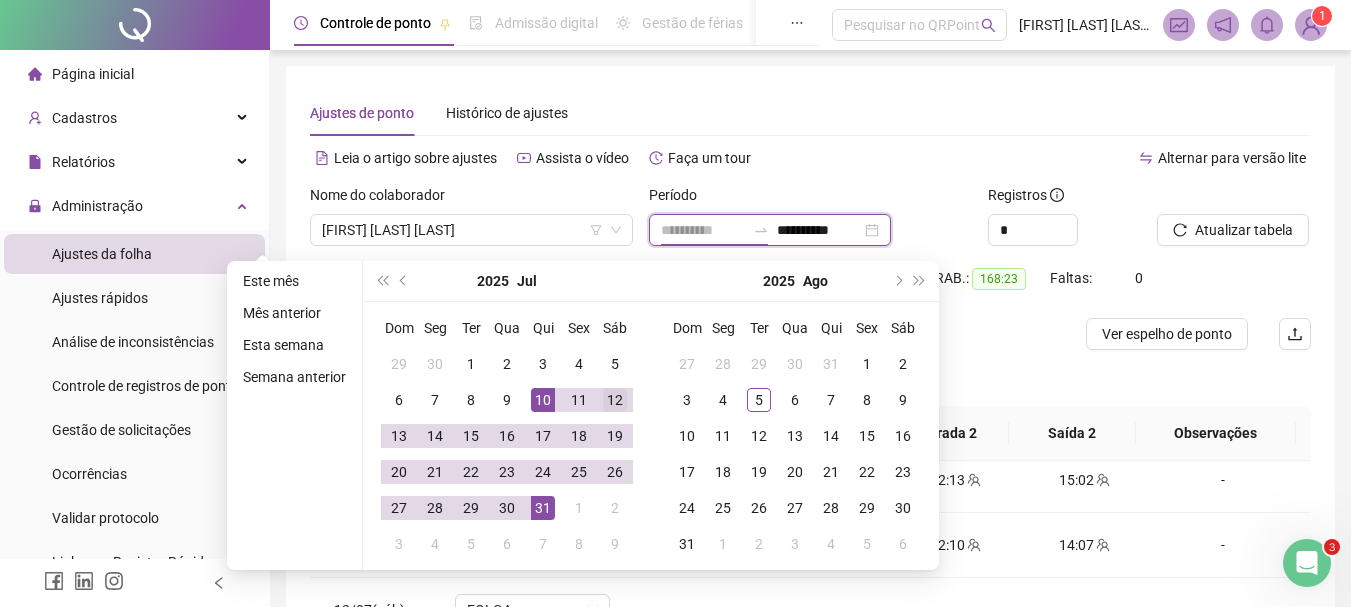type on "**********" 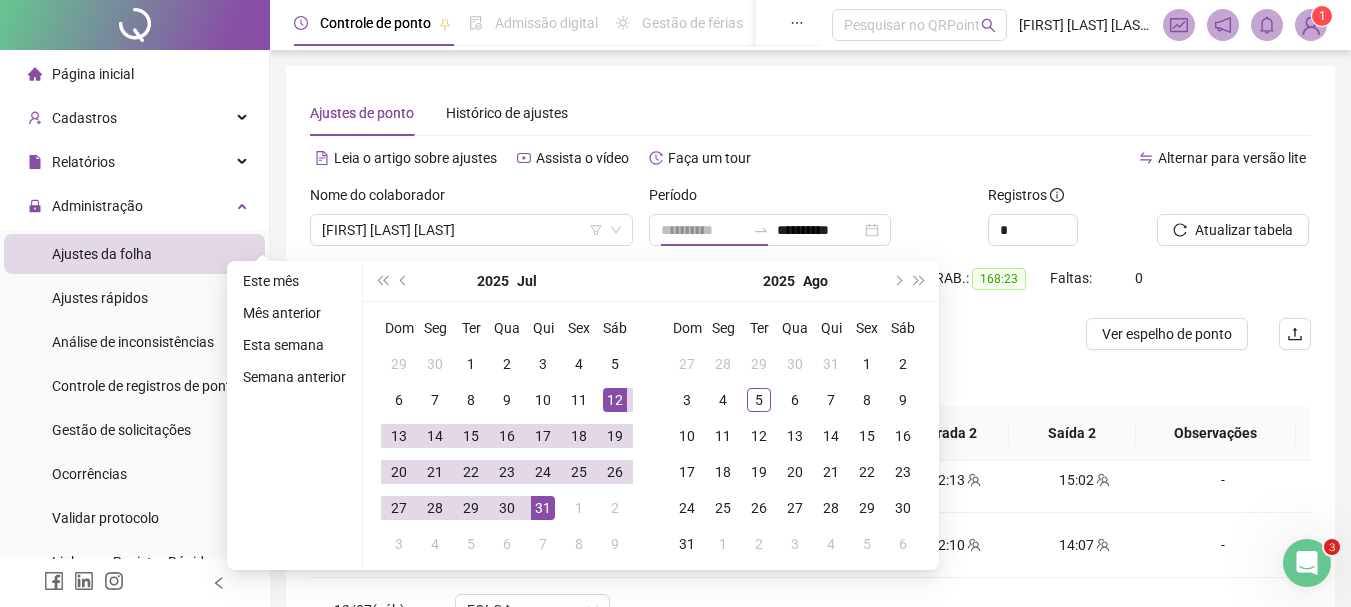 click on "12" at bounding box center (615, 400) 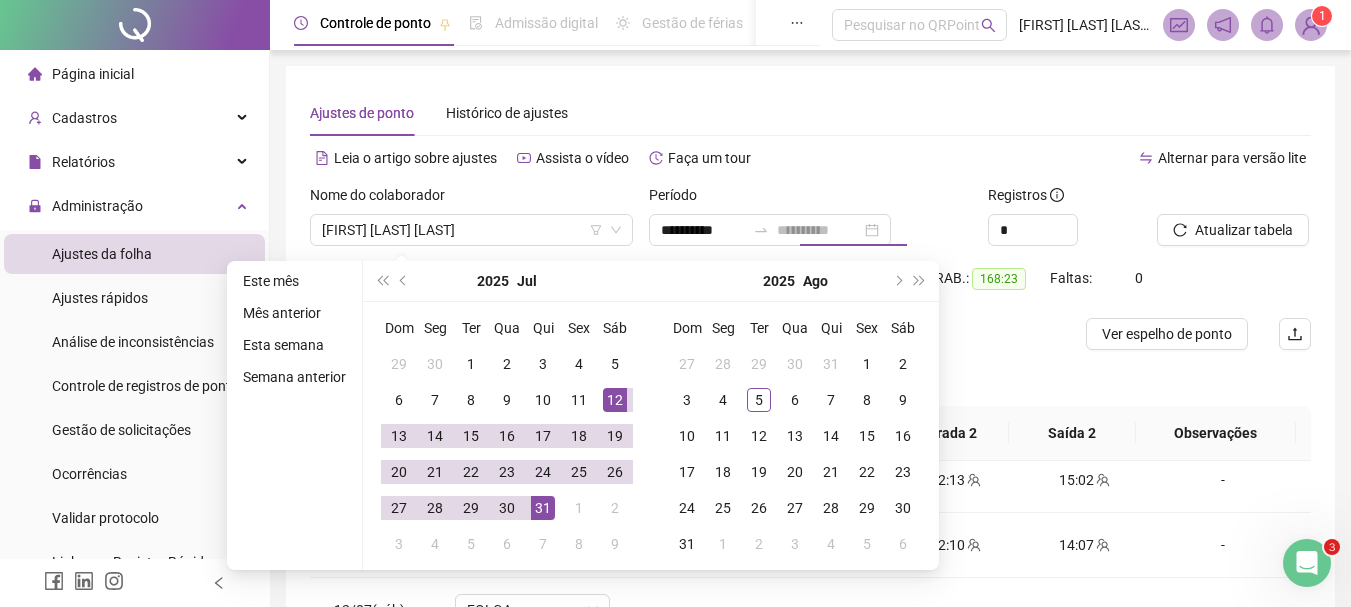click on "12" at bounding box center [615, 400] 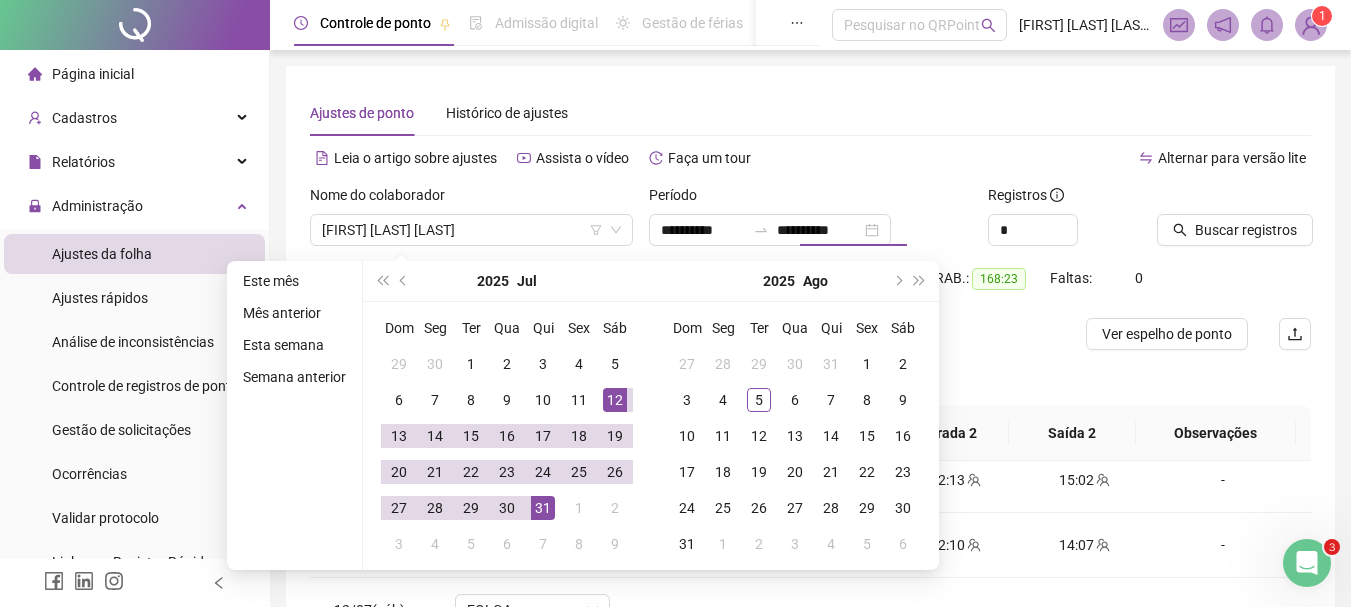 type on "**********" 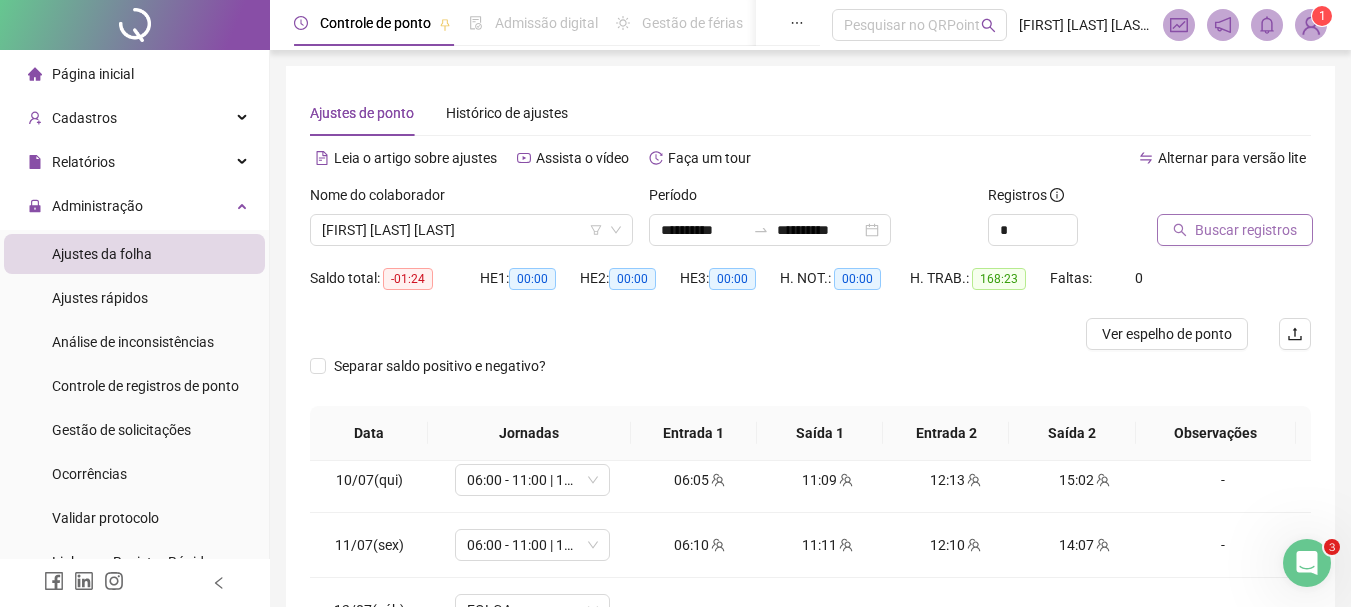 click on "Buscar registros" at bounding box center (1246, 230) 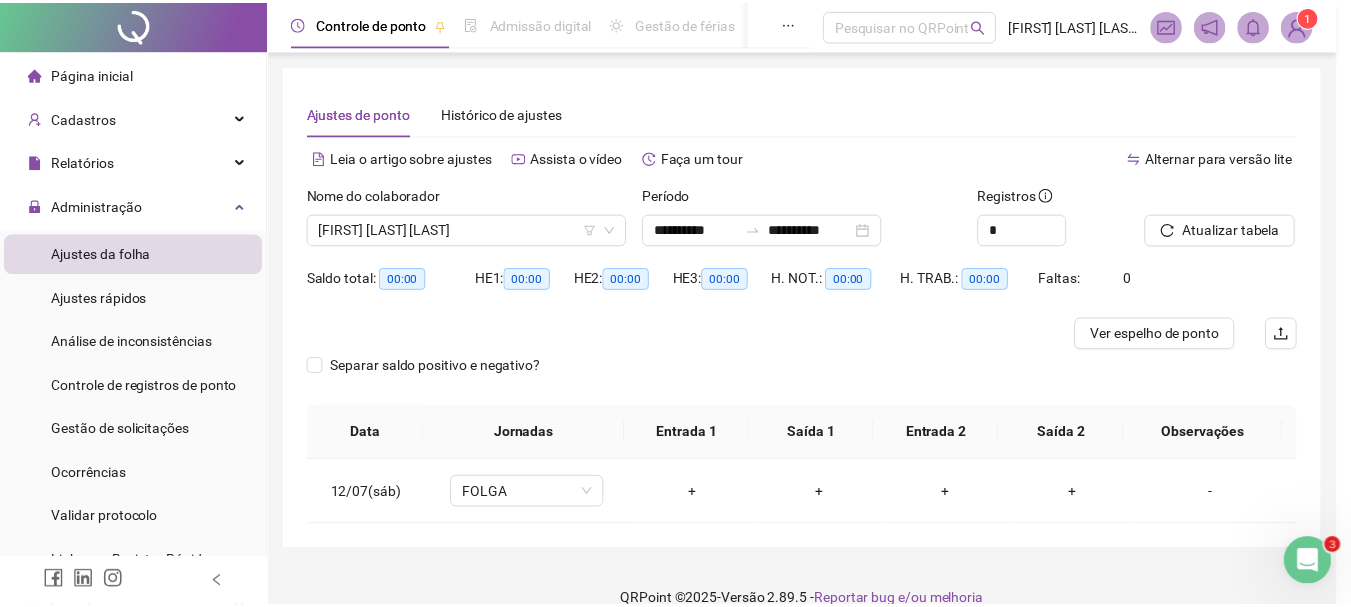 scroll, scrollTop: 0, scrollLeft: 0, axis: both 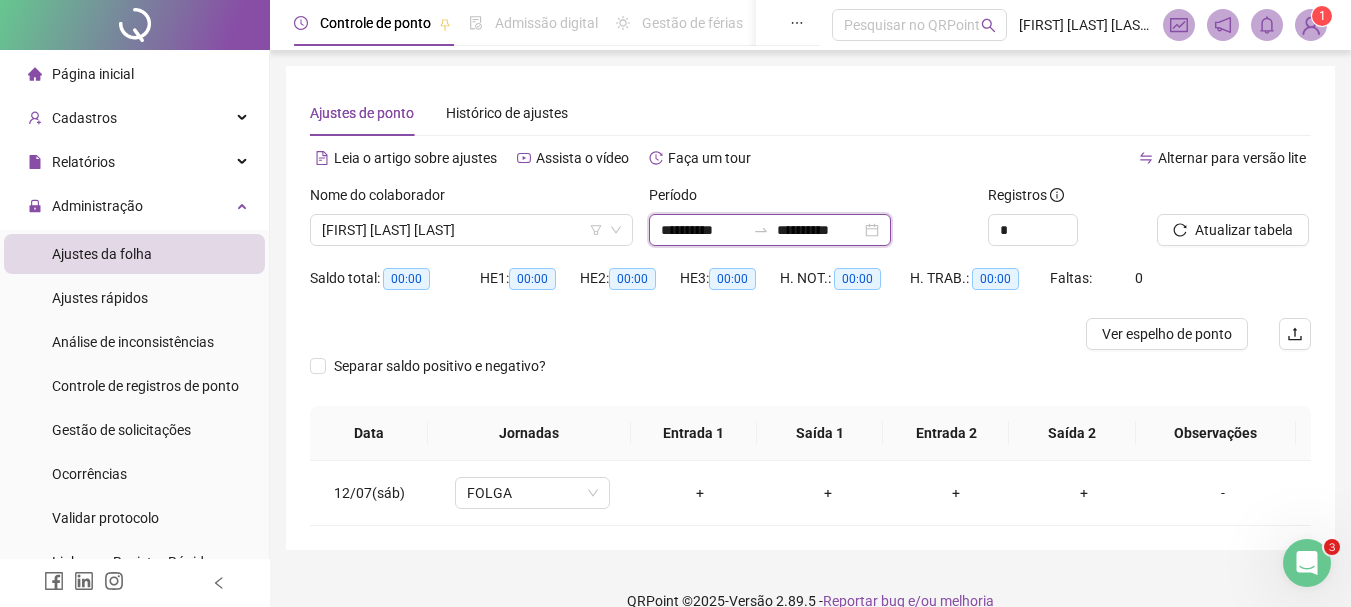click on "**********" at bounding box center (703, 230) 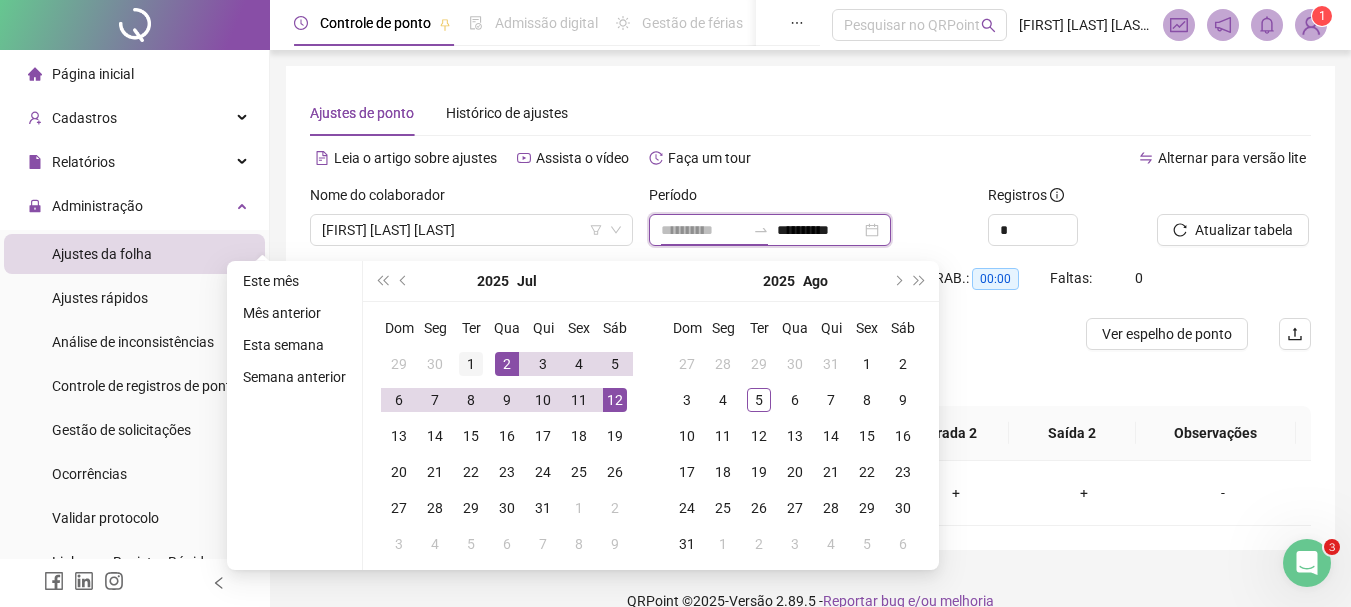 type on "**********" 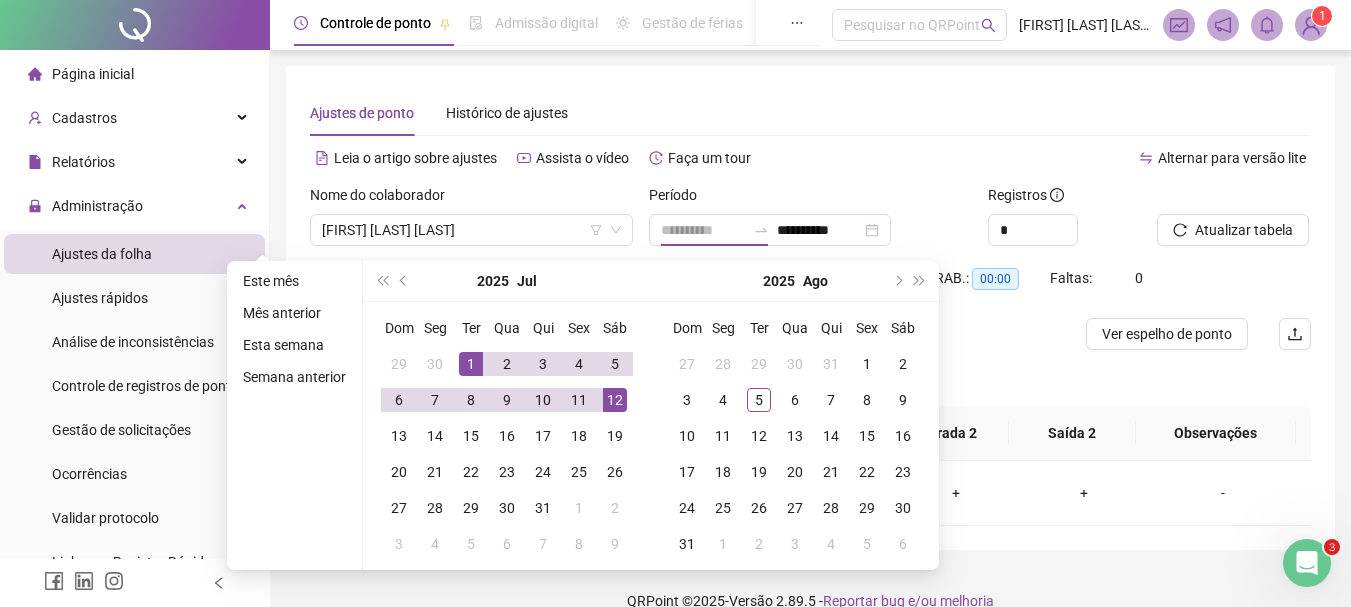 click on "1" at bounding box center (471, 364) 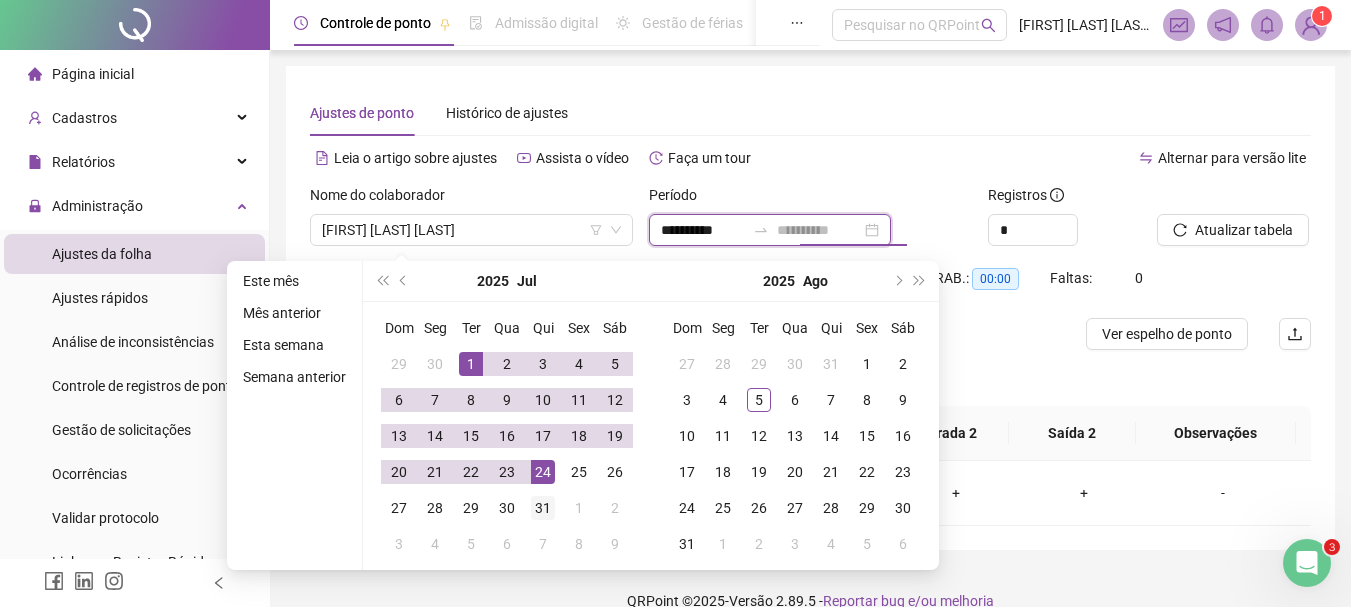 type on "**********" 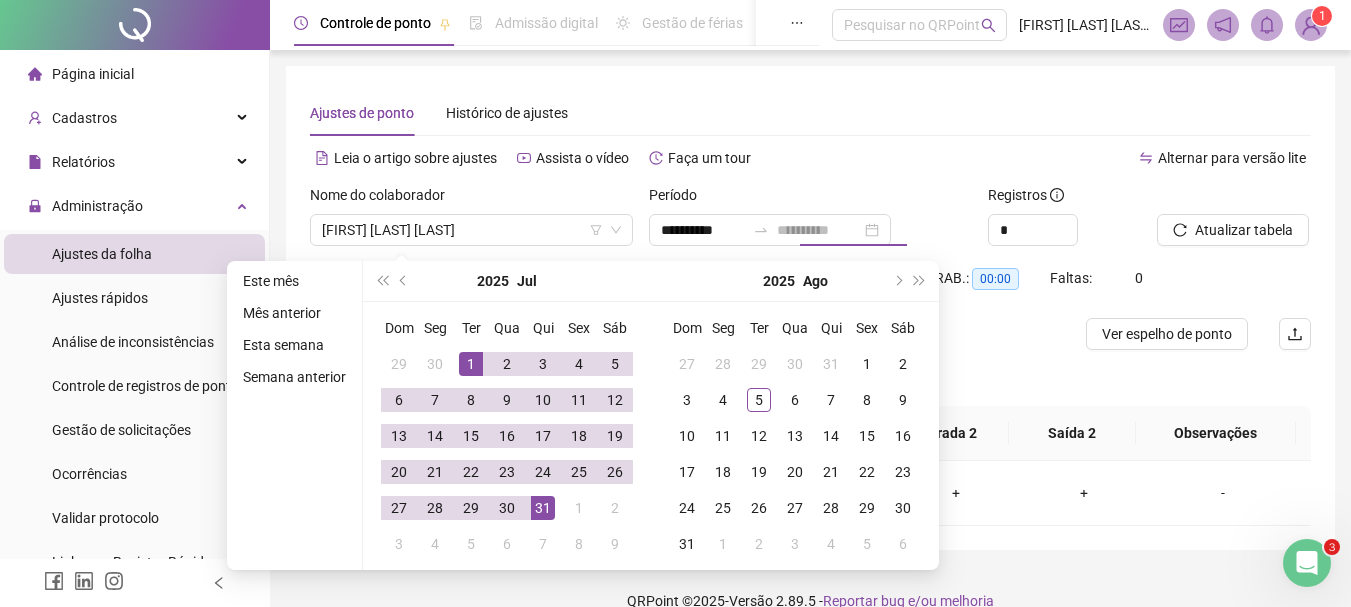 click on "31" at bounding box center (543, 508) 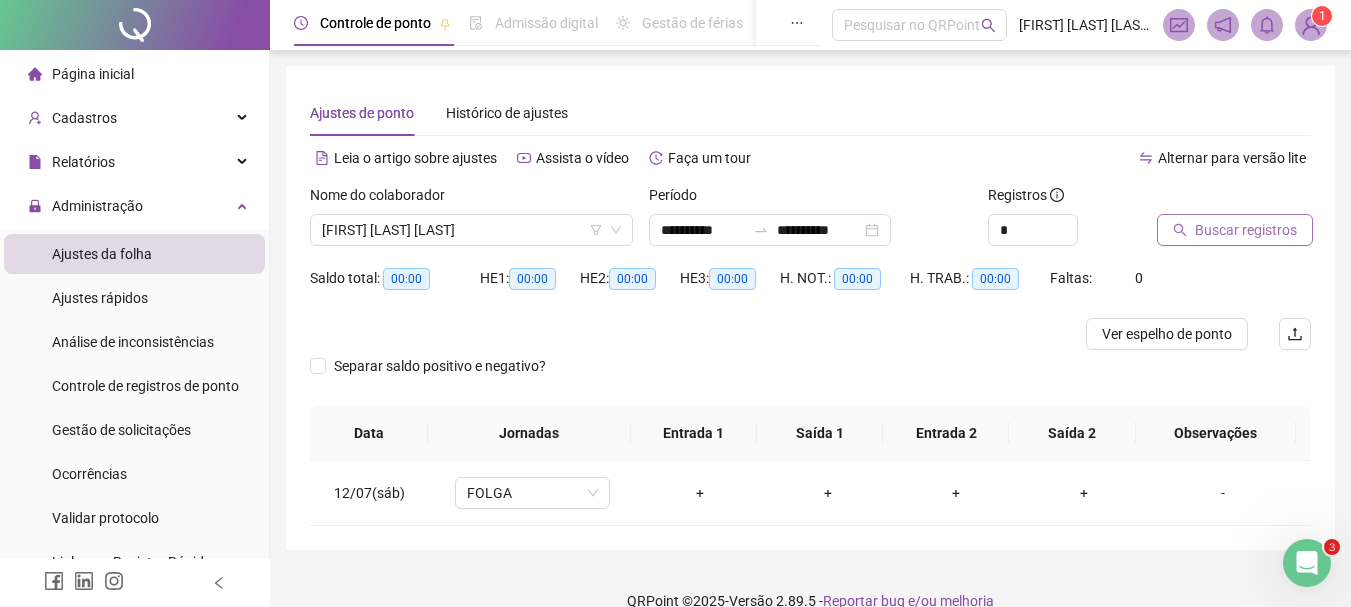 click on "Buscar registros" at bounding box center [1246, 230] 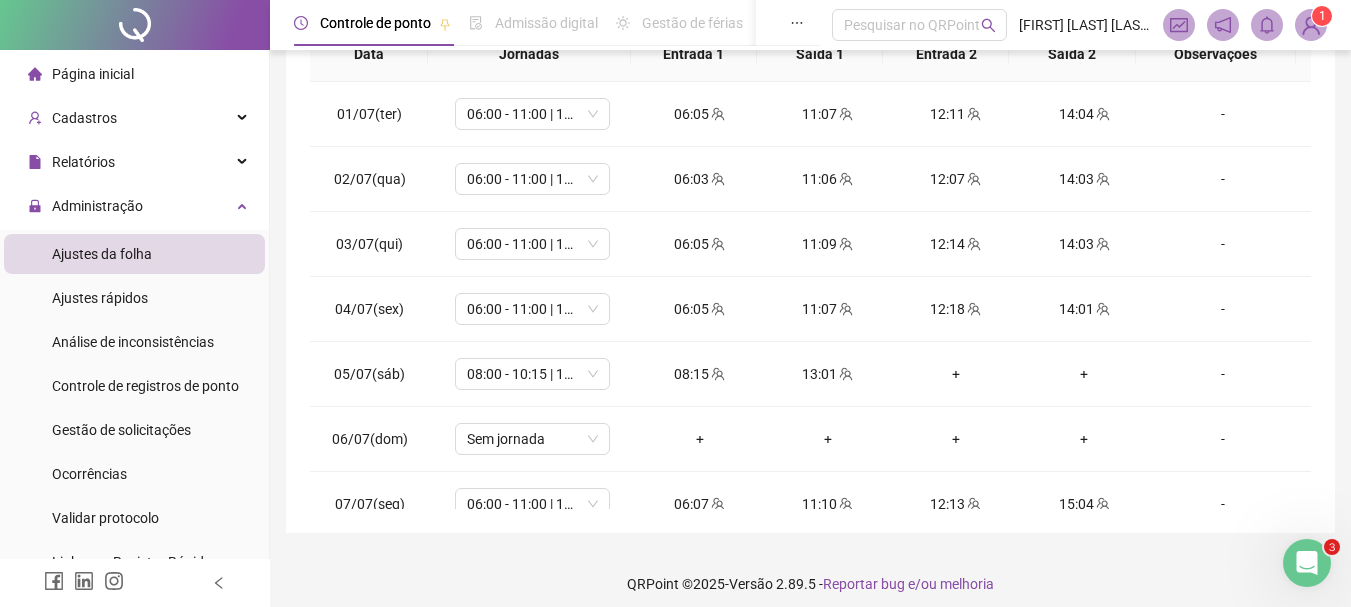 scroll, scrollTop: 384, scrollLeft: 0, axis: vertical 